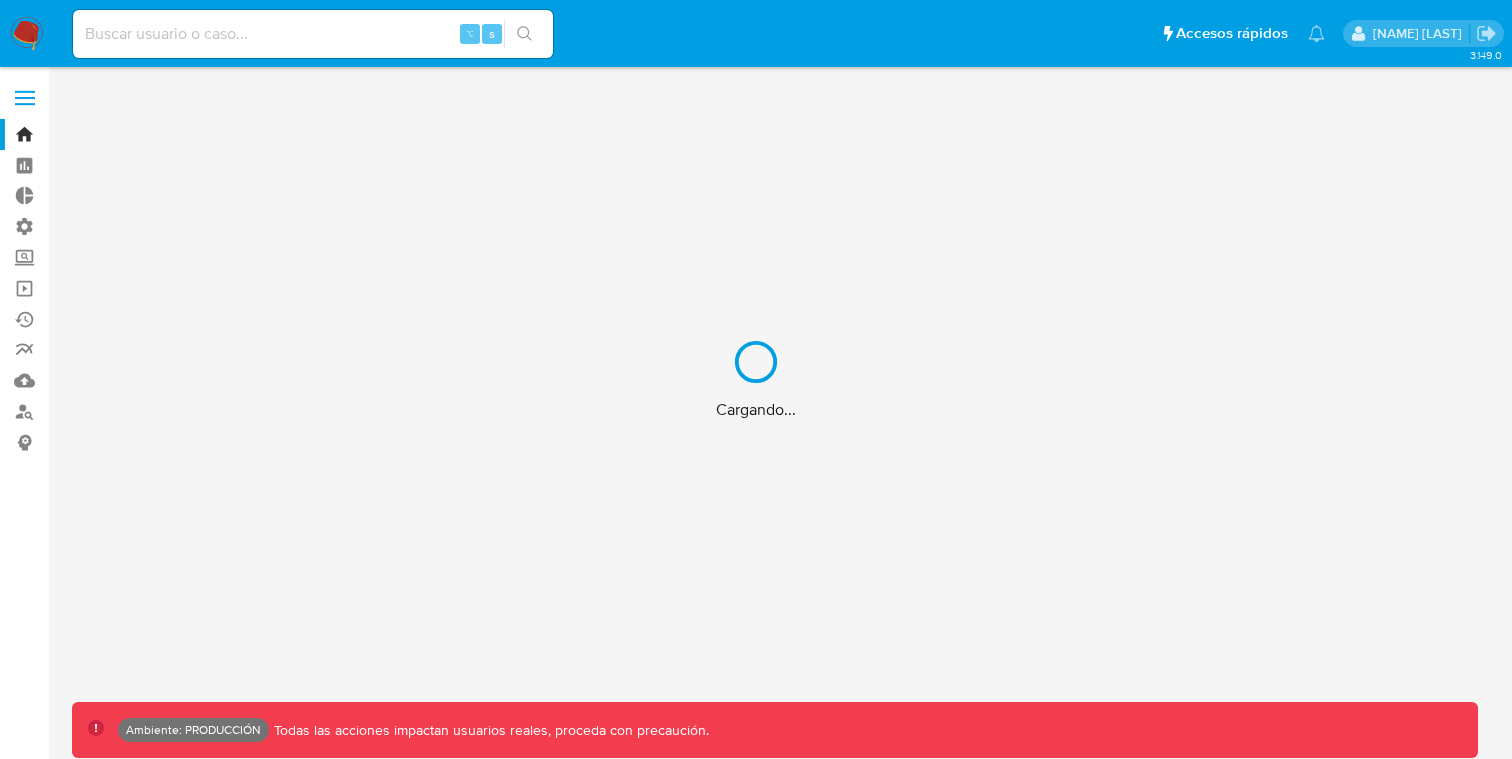 scroll, scrollTop: 0, scrollLeft: 0, axis: both 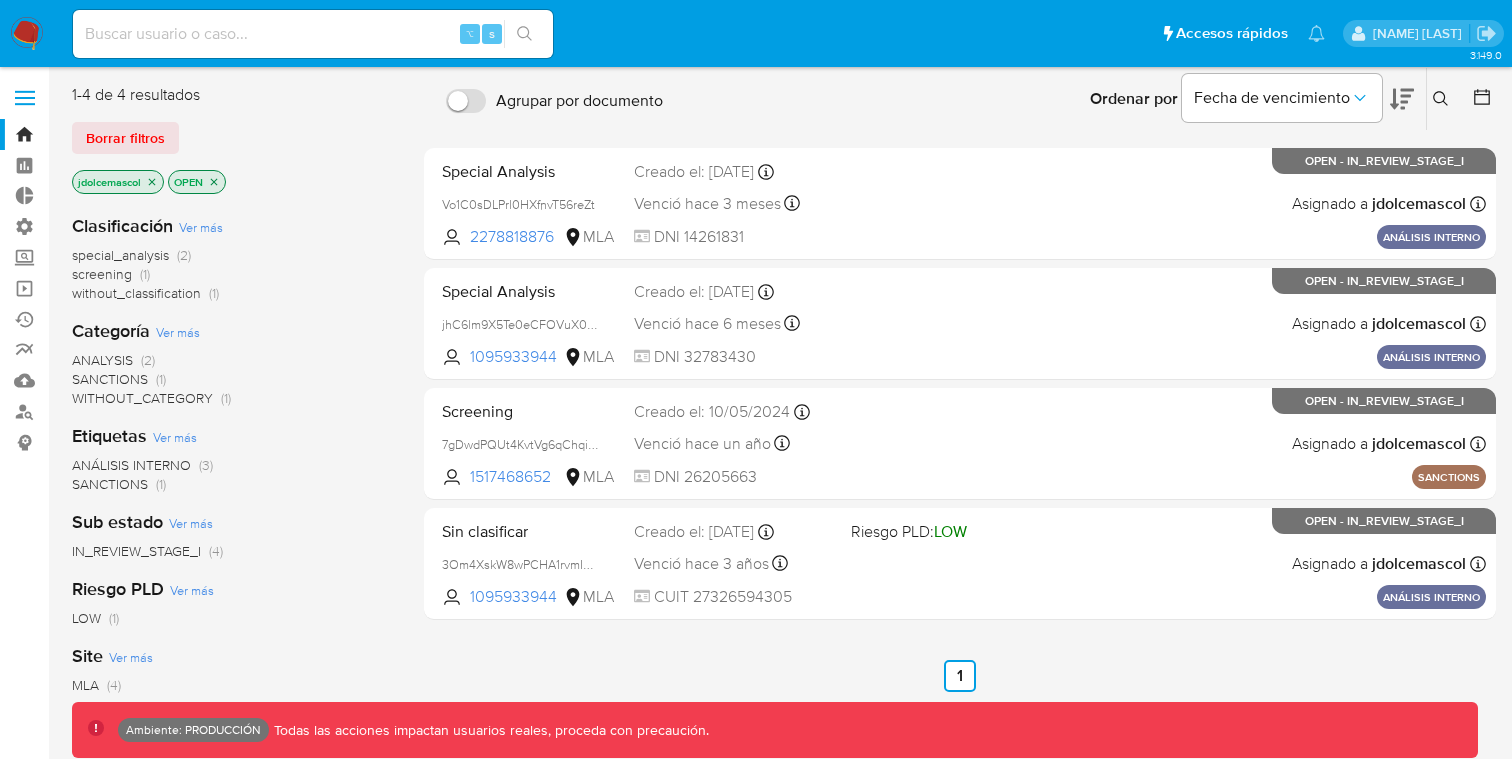 click on "Ingrese ID de usuario o caso Buscar Borrar filtros" at bounding box center (1443, 99) 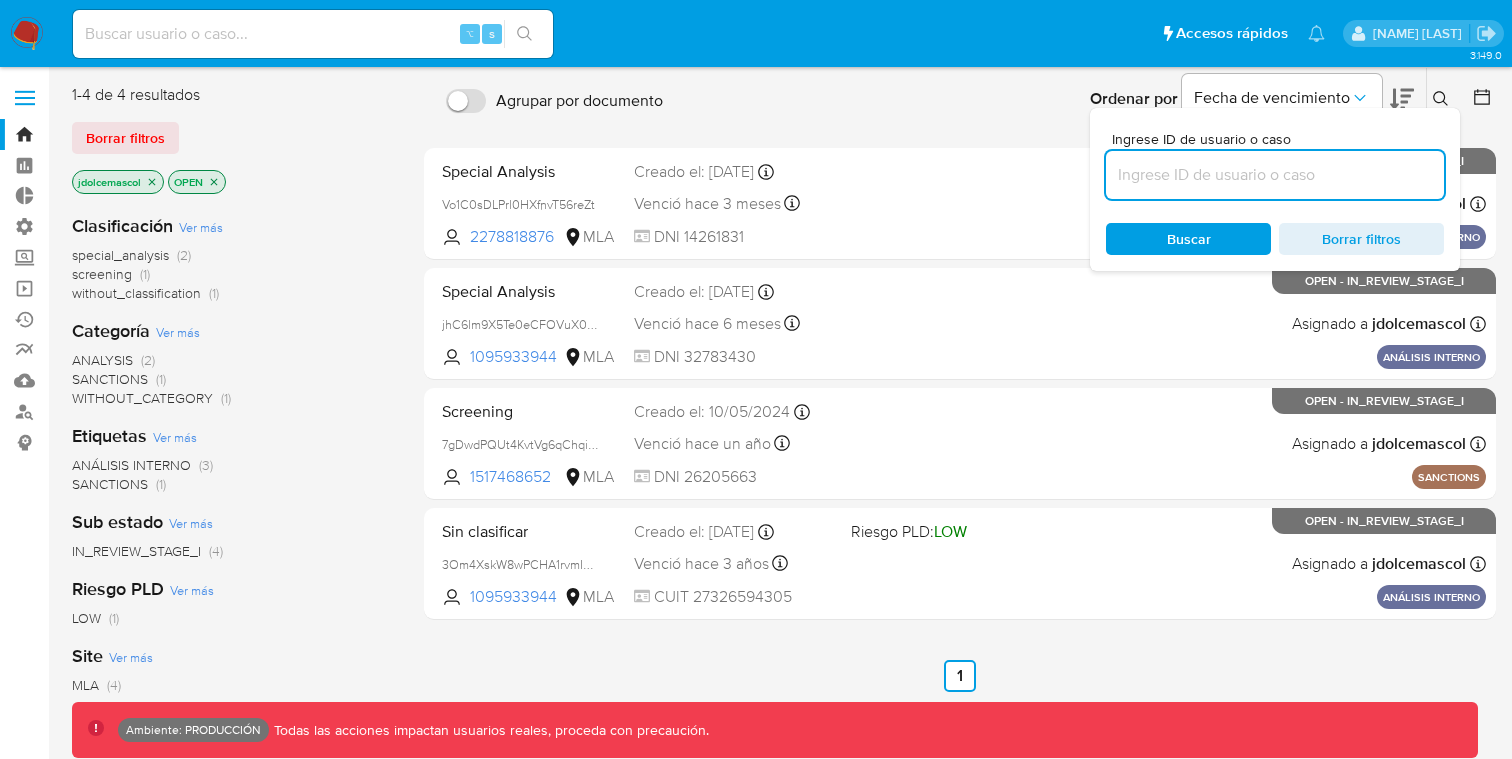 click at bounding box center (1275, 175) 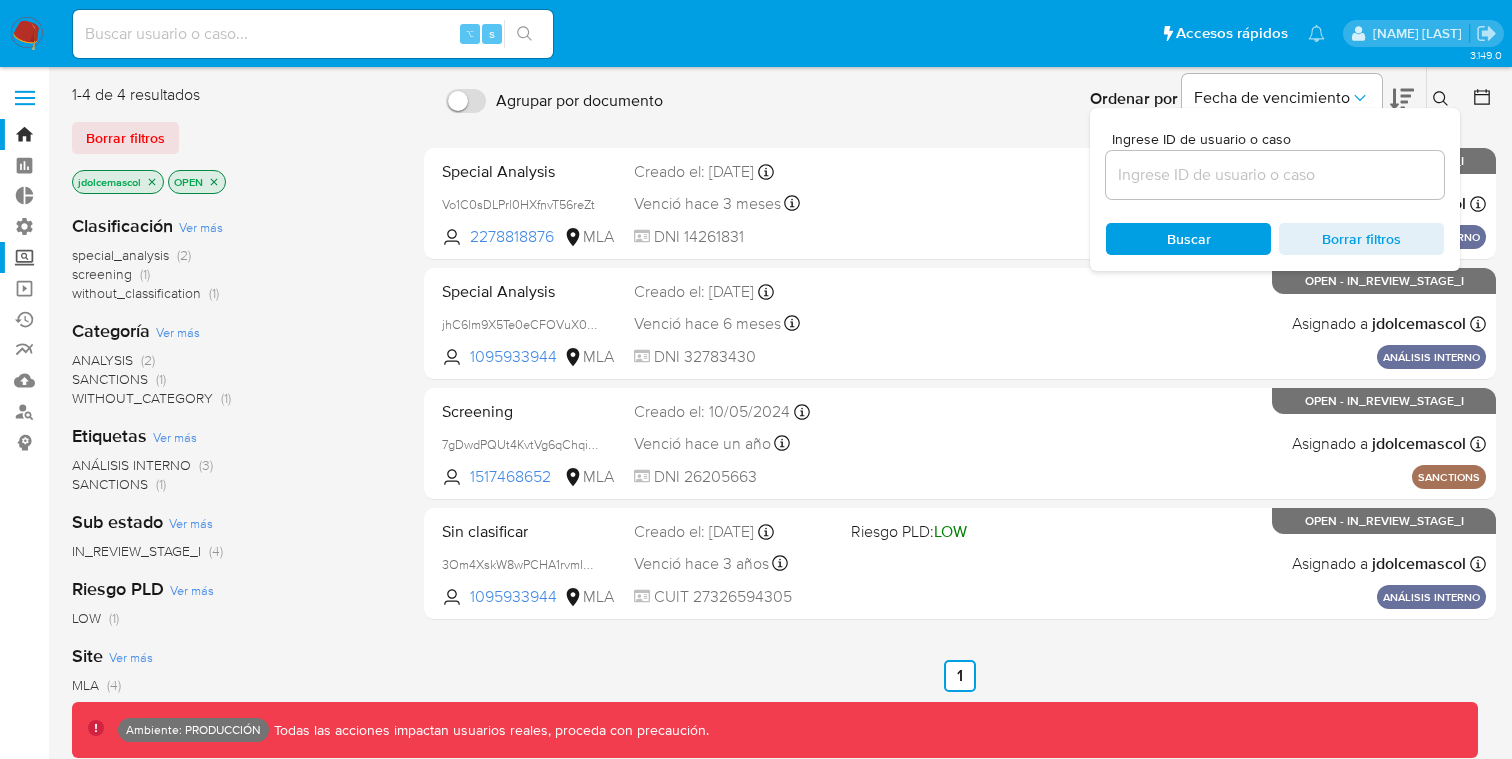 click on "Screening" at bounding box center (119, 257) 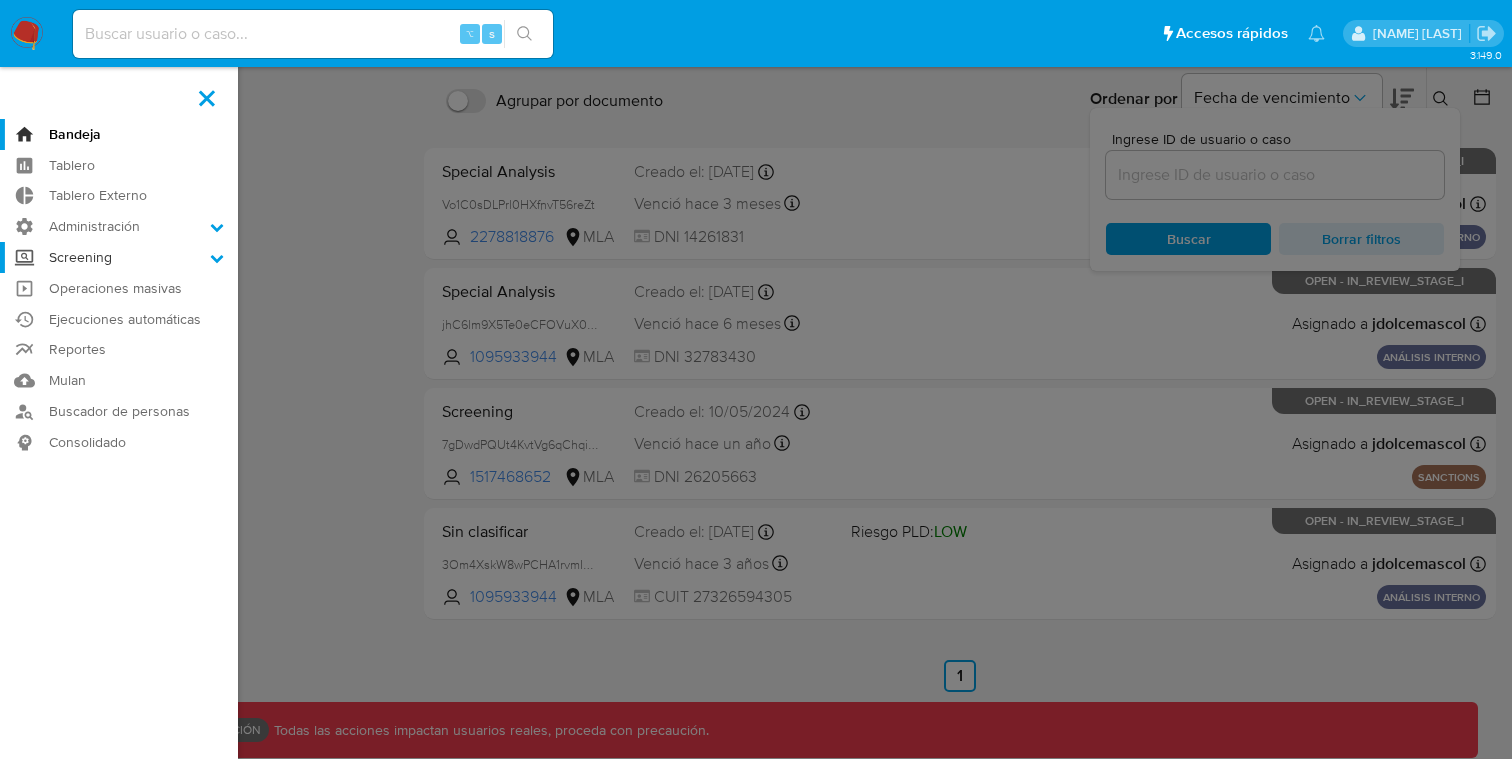 click on "Screening" at bounding box center (0, 0) 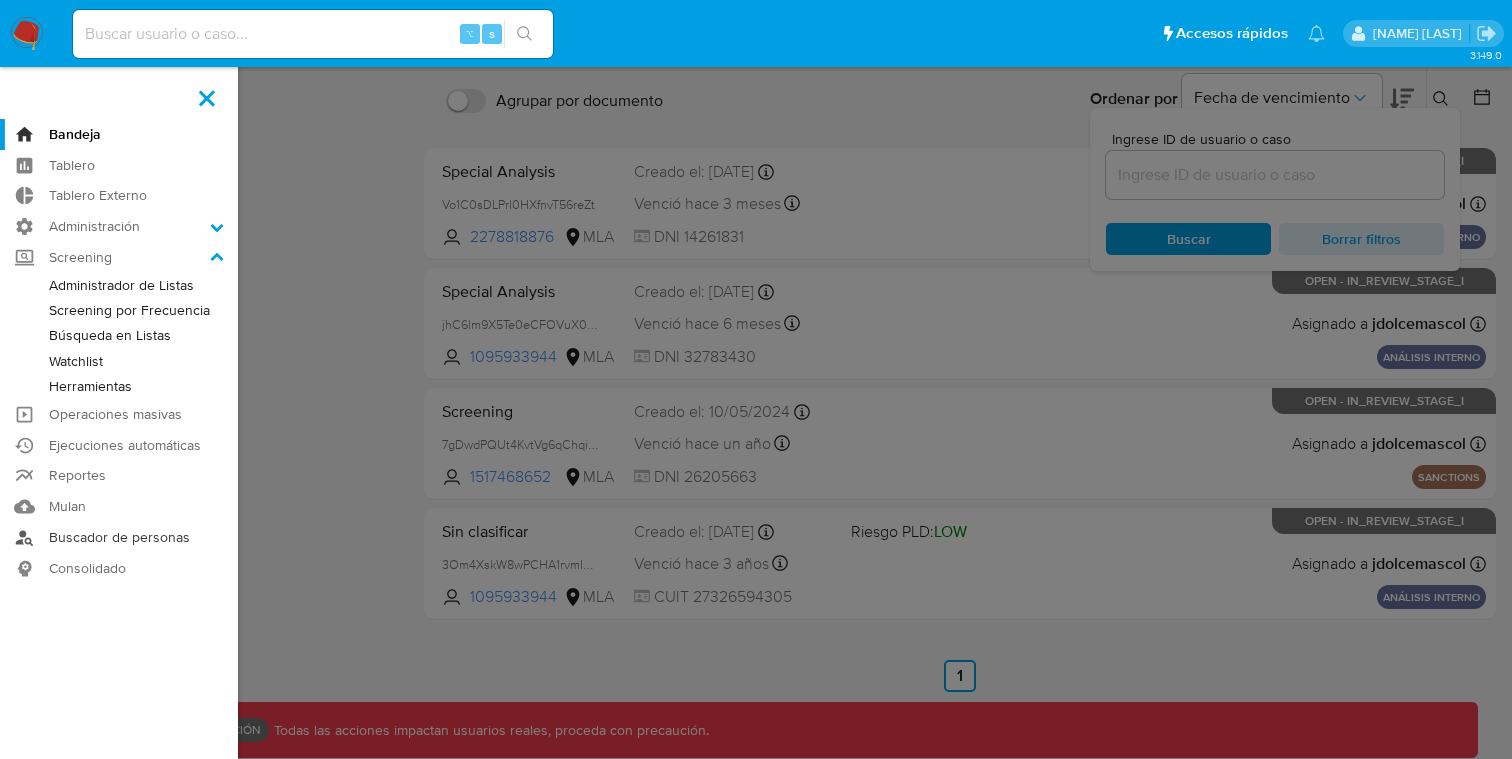 click on "Buscador de personas" at bounding box center [119, 537] 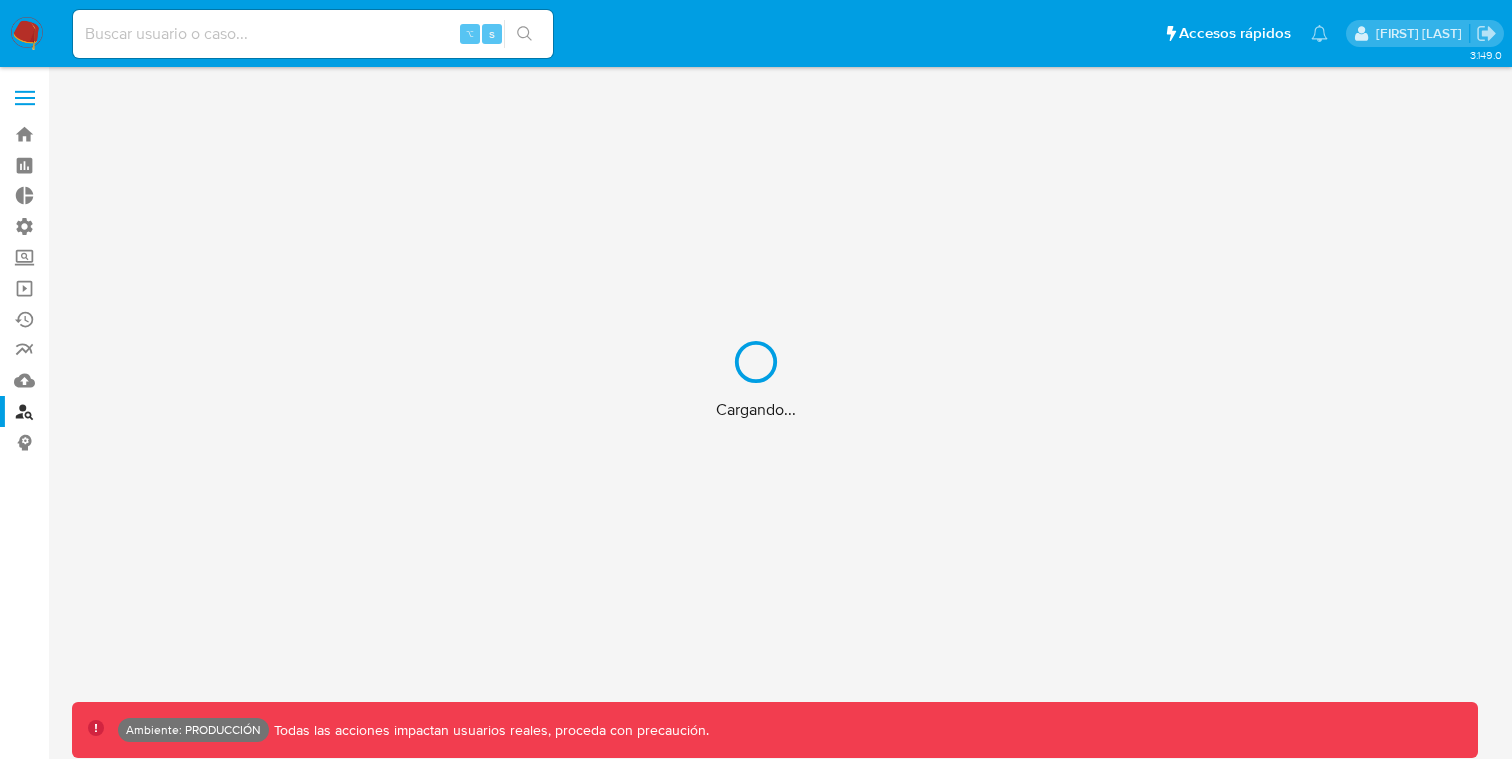 scroll, scrollTop: 0, scrollLeft: 0, axis: both 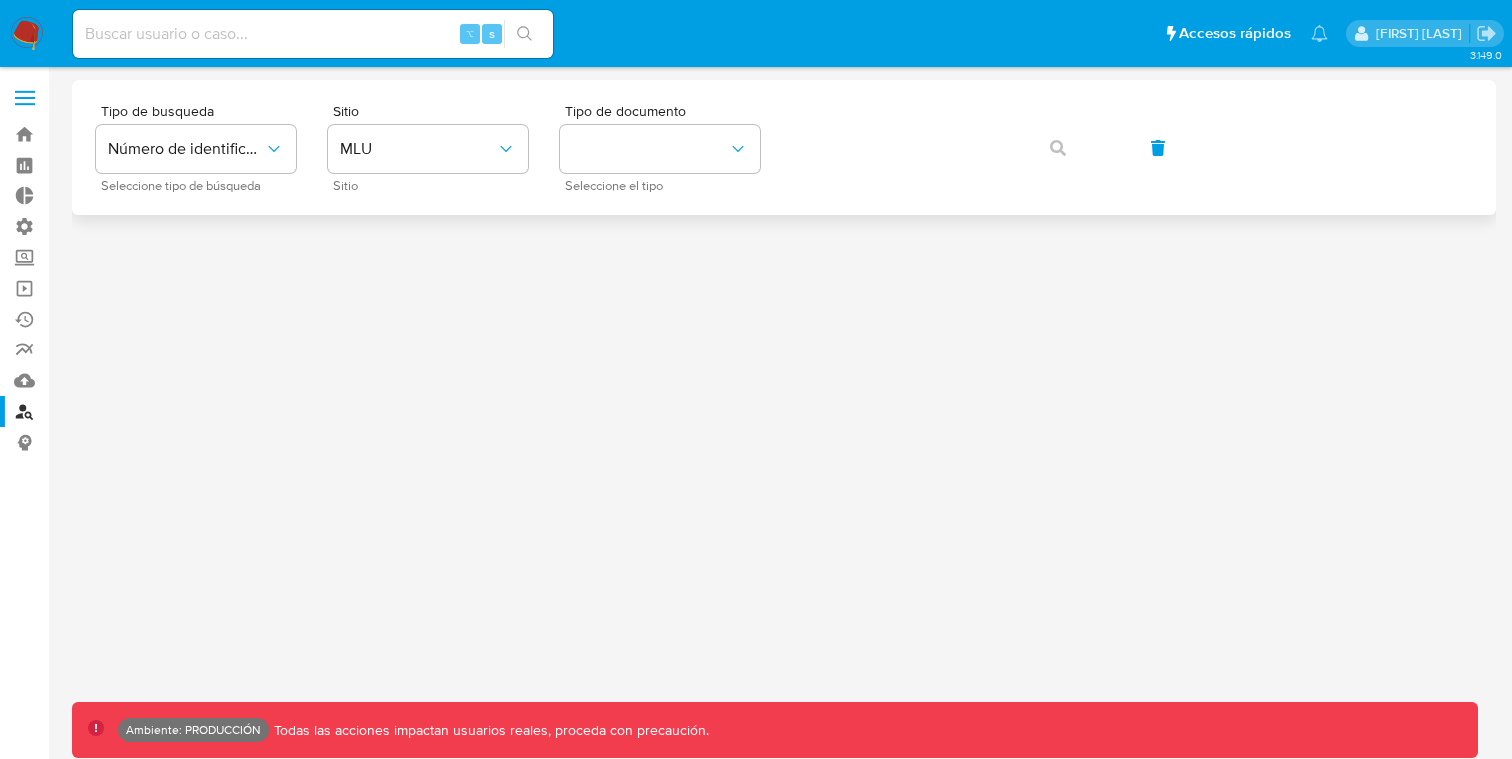 click on "Tipo de busqueda Número de identificación Seleccione tipo de búsqueda Sitio MLU Sitio Tipo de documento Seleccione el tipo" at bounding box center (784, 147) 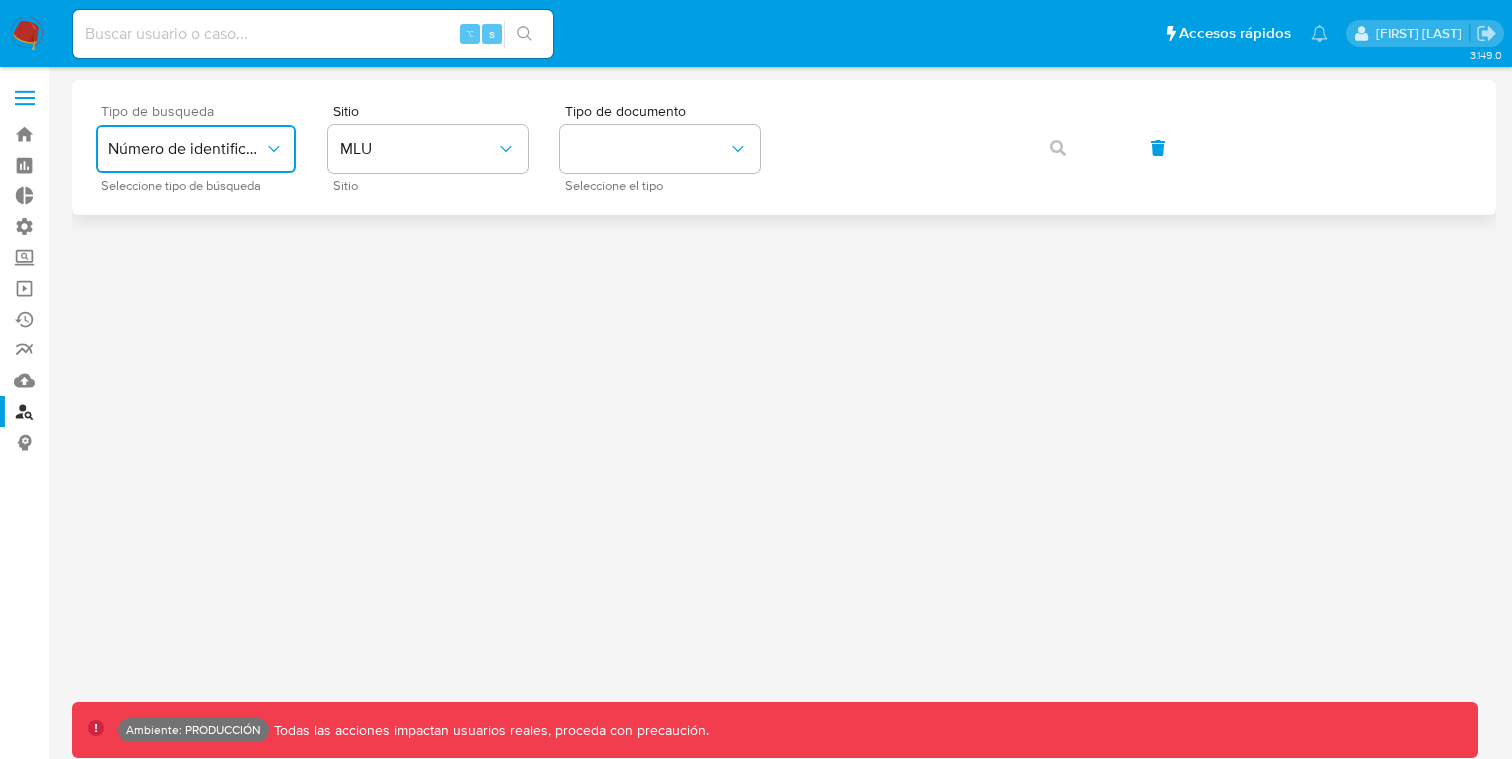 click 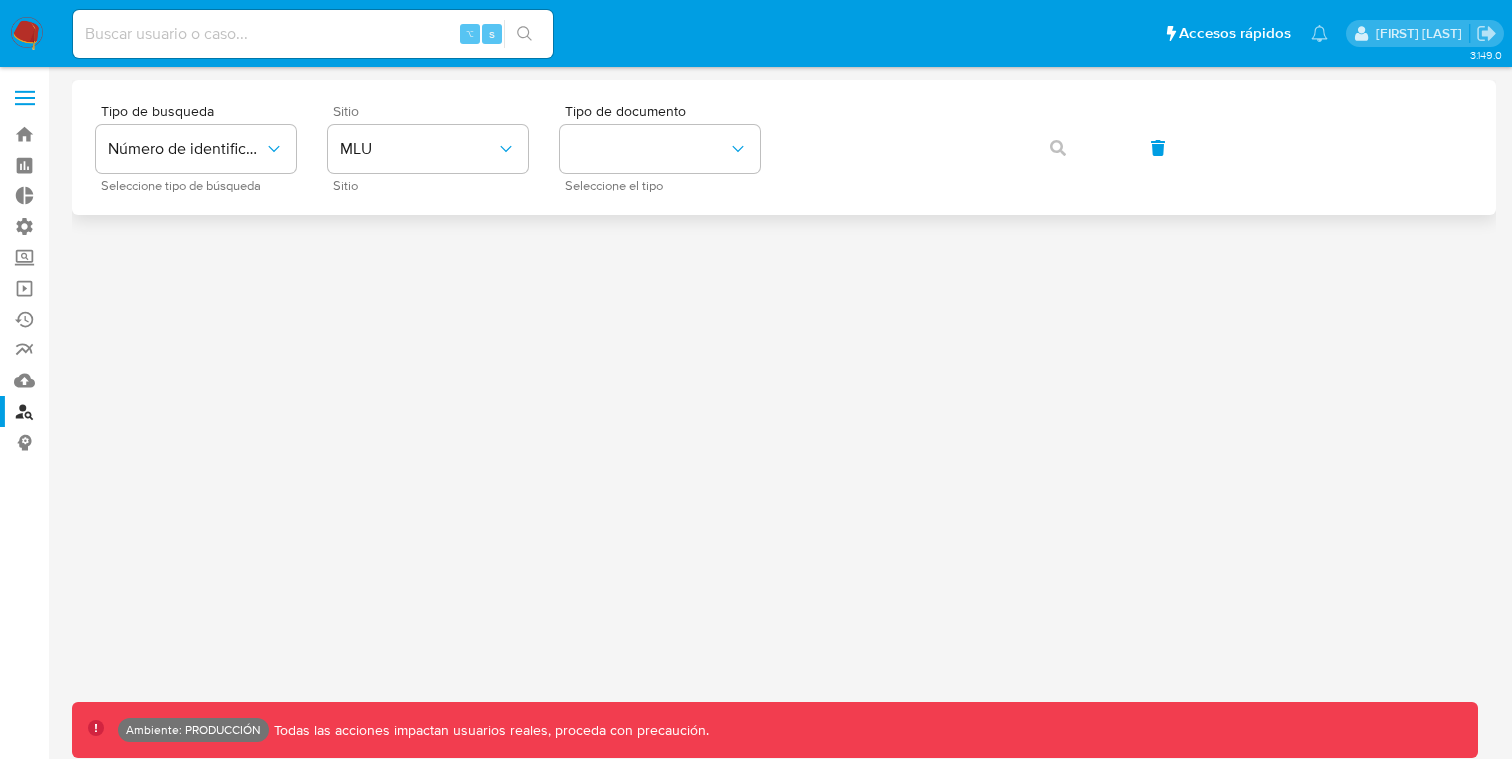 click on "Sitio" at bounding box center [433, 186] 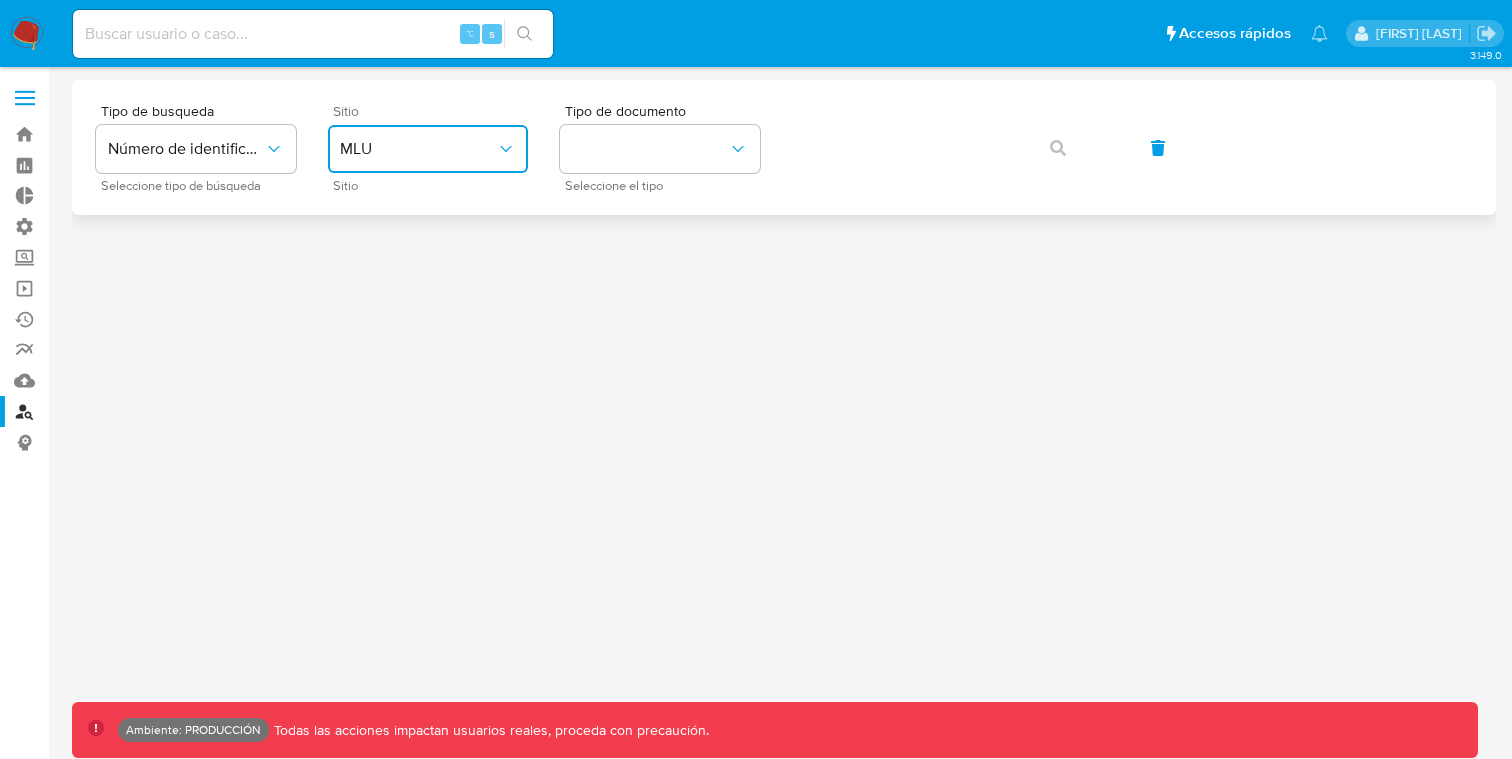 click on "MLU" at bounding box center [418, 149] 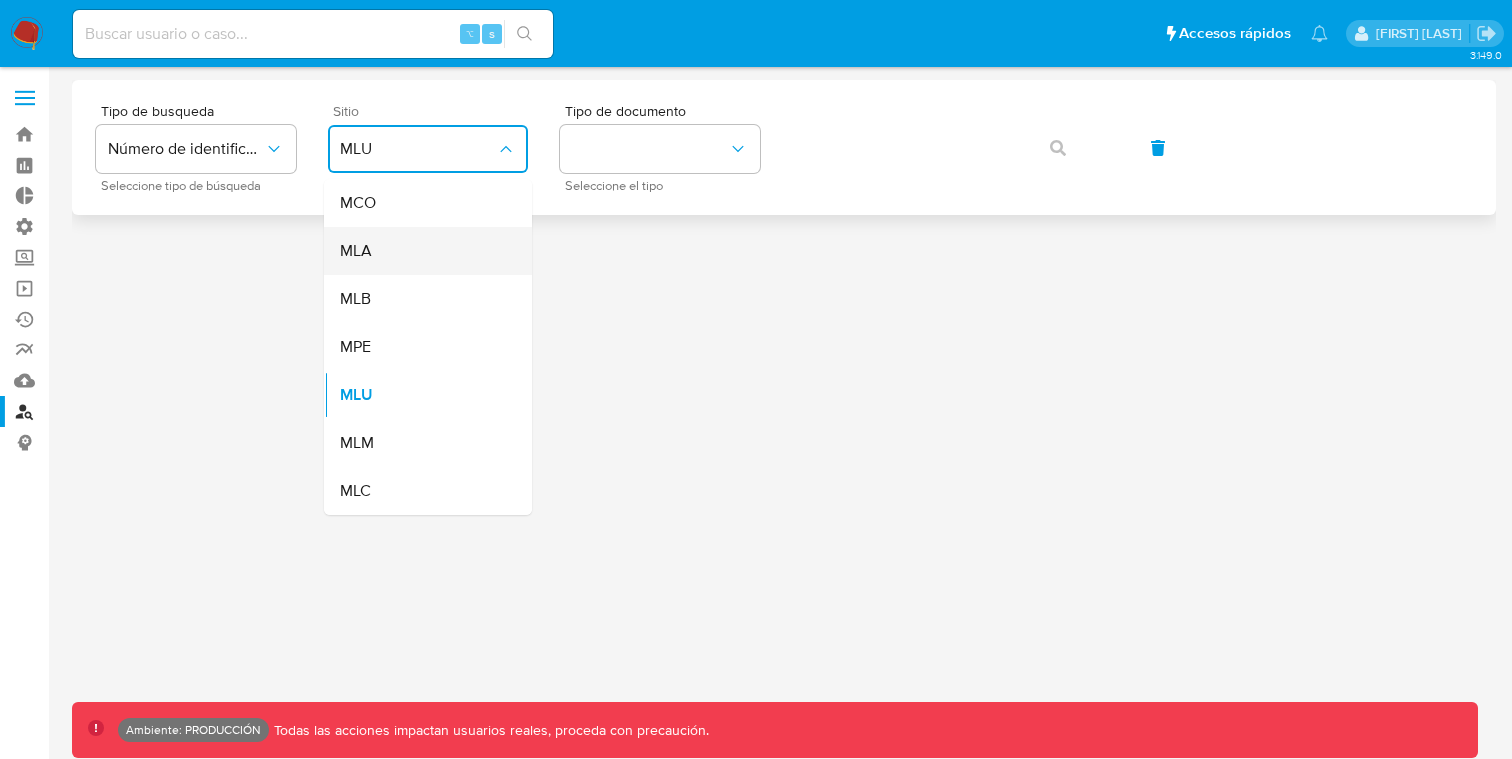 click on "MLA" at bounding box center (422, 251) 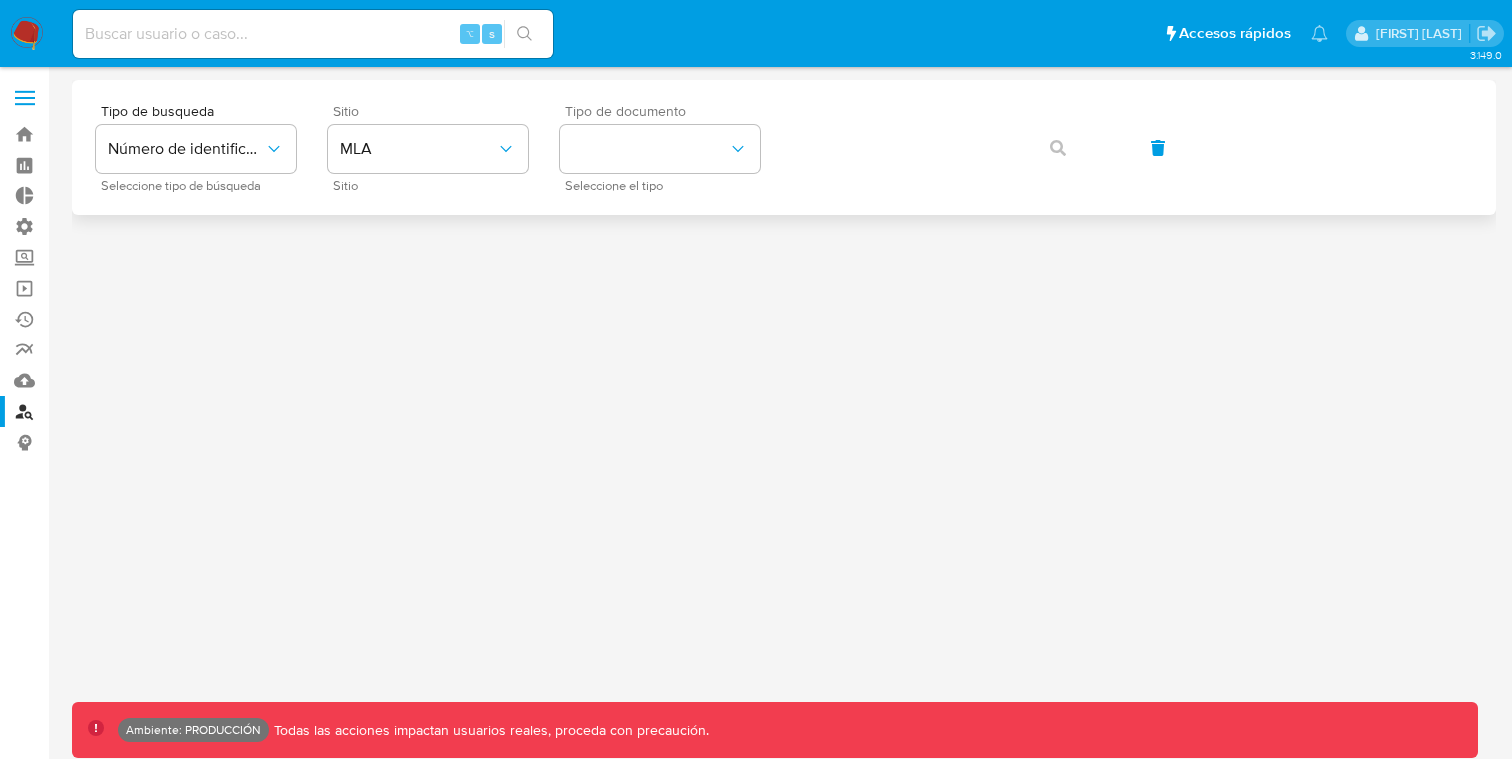 click on "Seleccione el tipo" at bounding box center (665, 186) 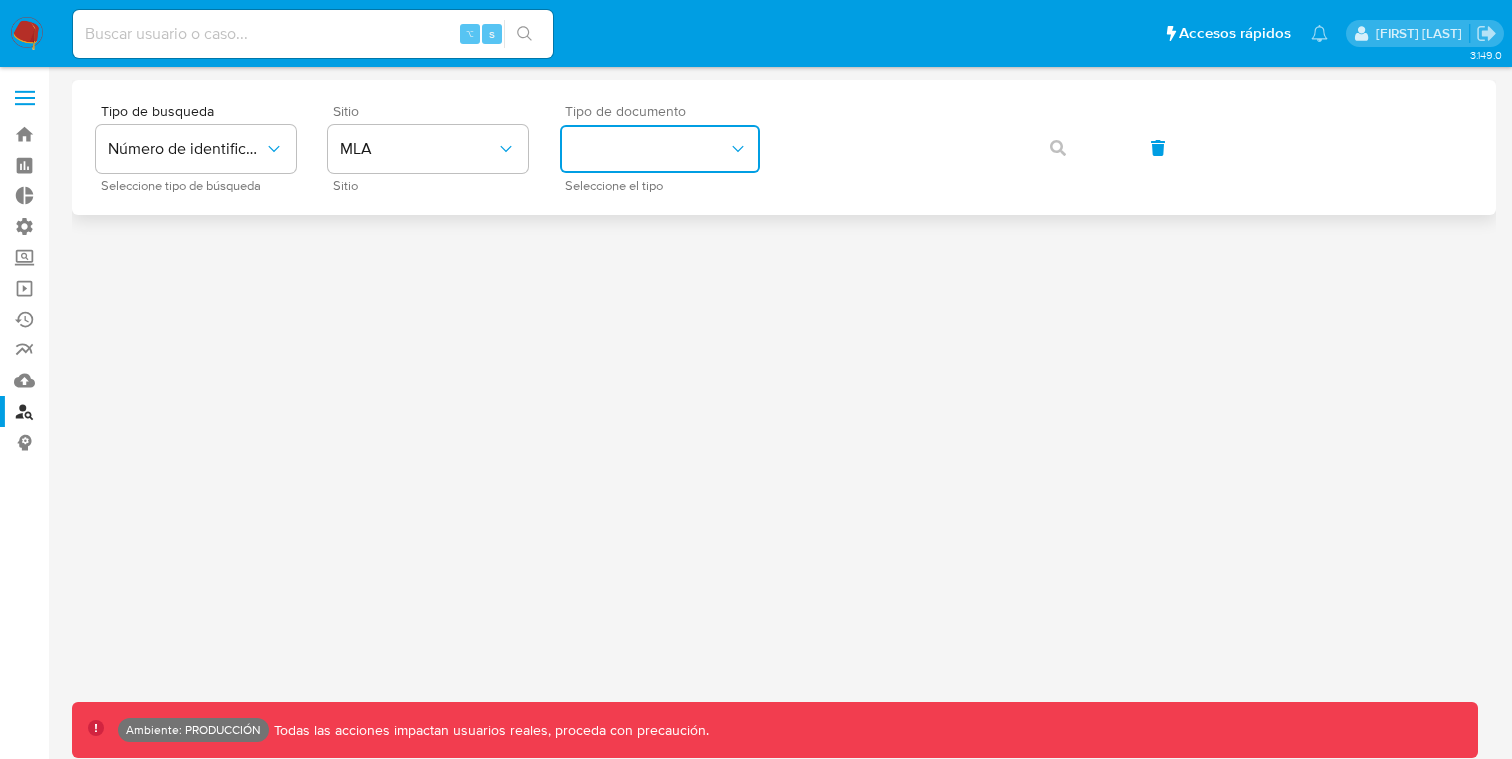 click at bounding box center (660, 149) 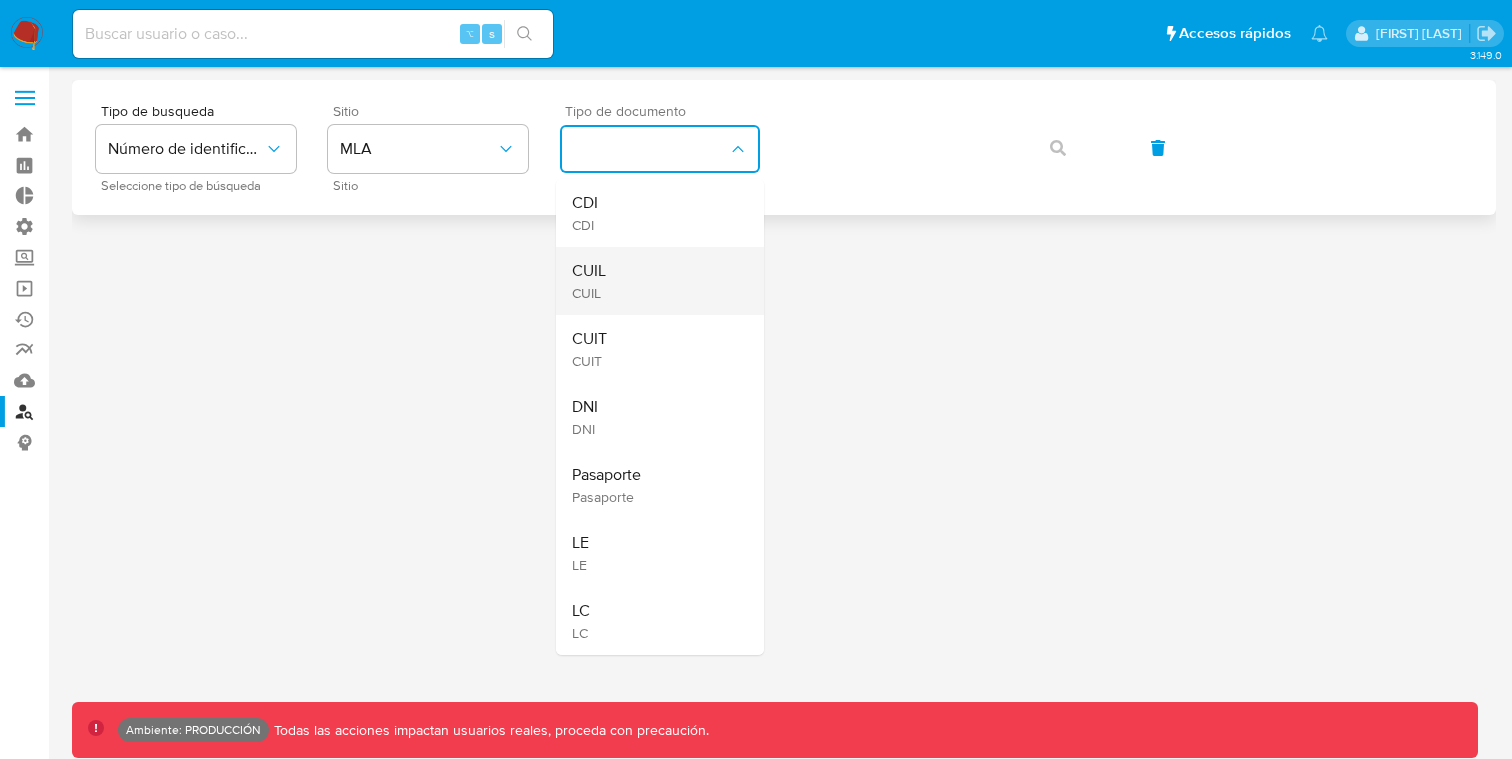 click on "CUIL CUIL" at bounding box center [654, 281] 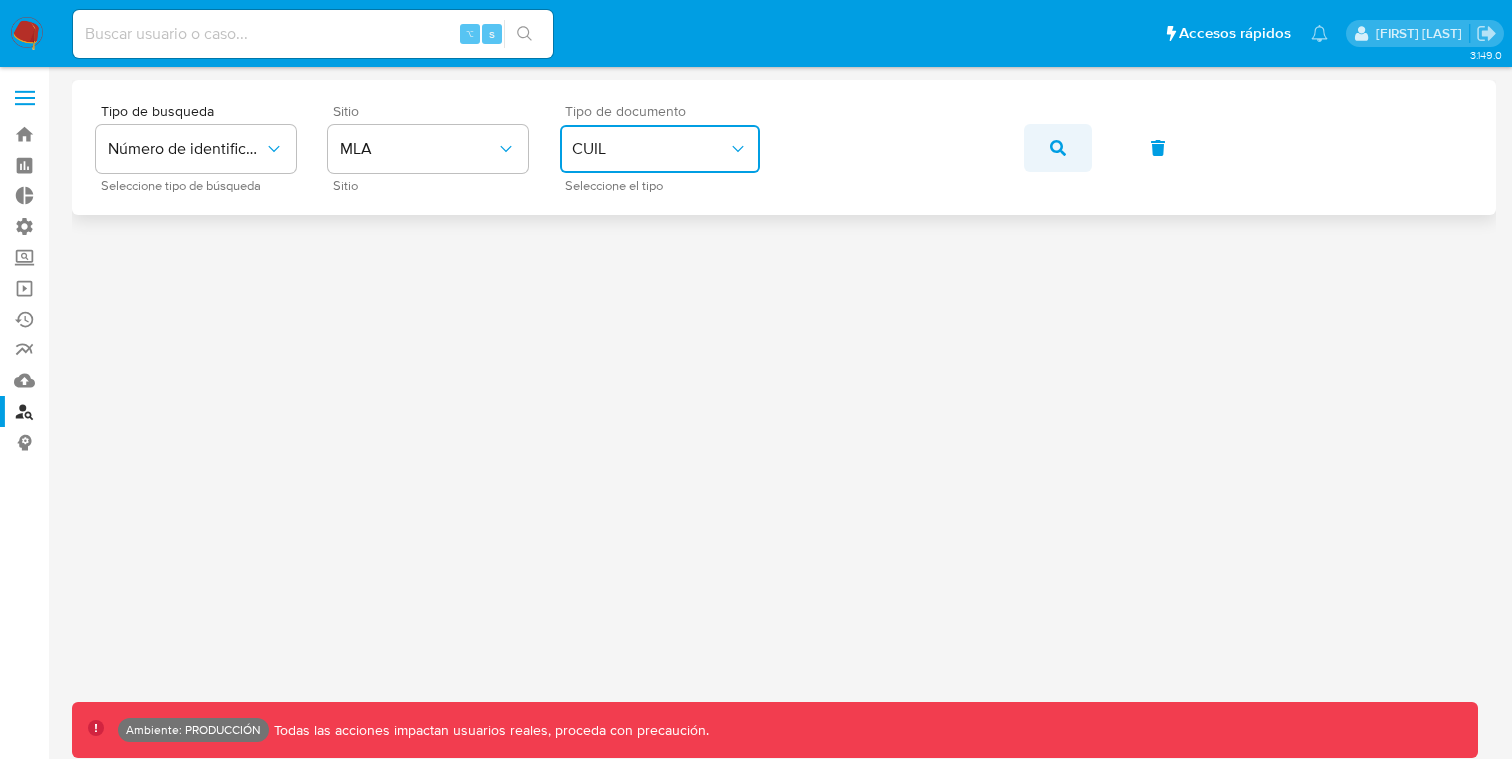 click at bounding box center (1058, 148) 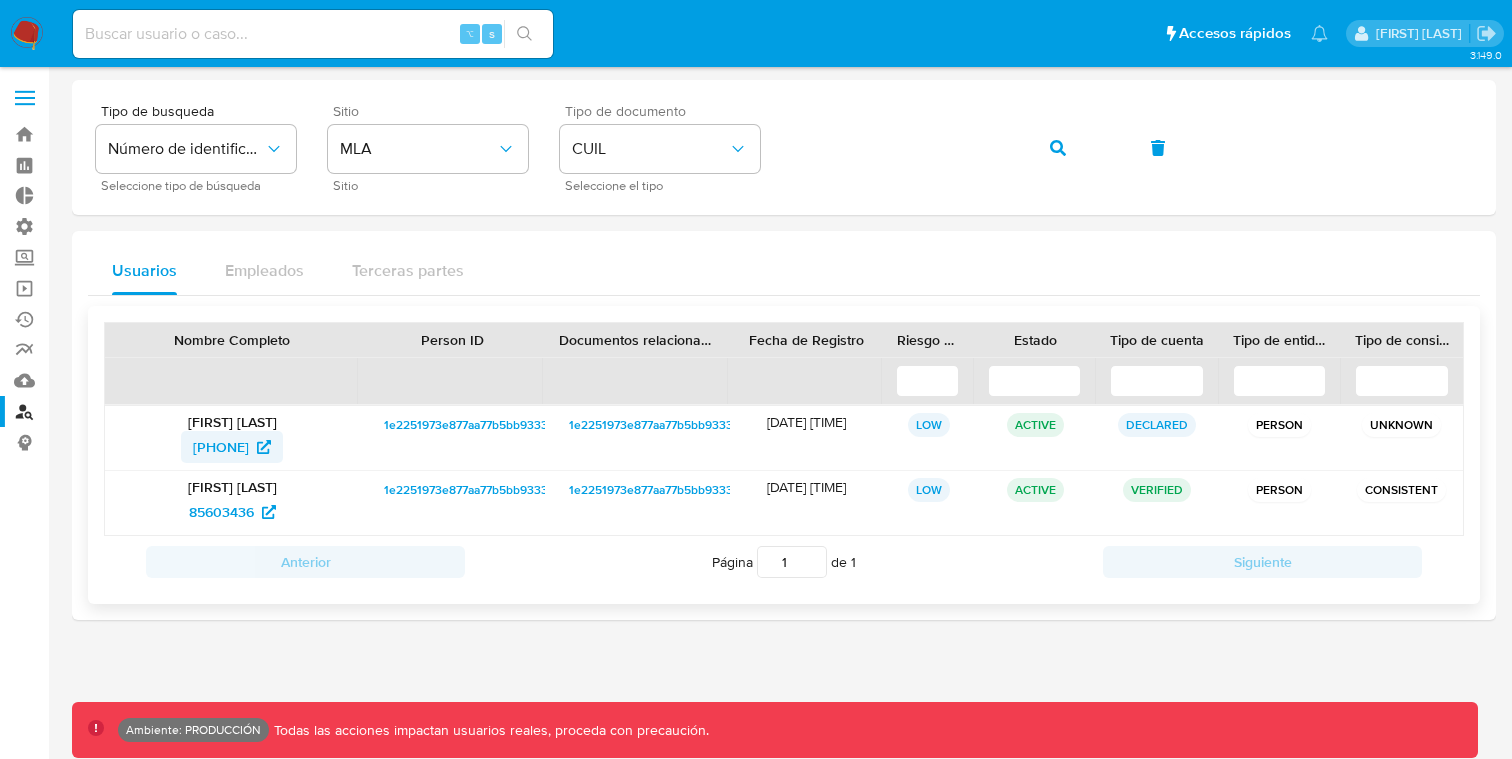 click on "57910241" at bounding box center [221, 447] 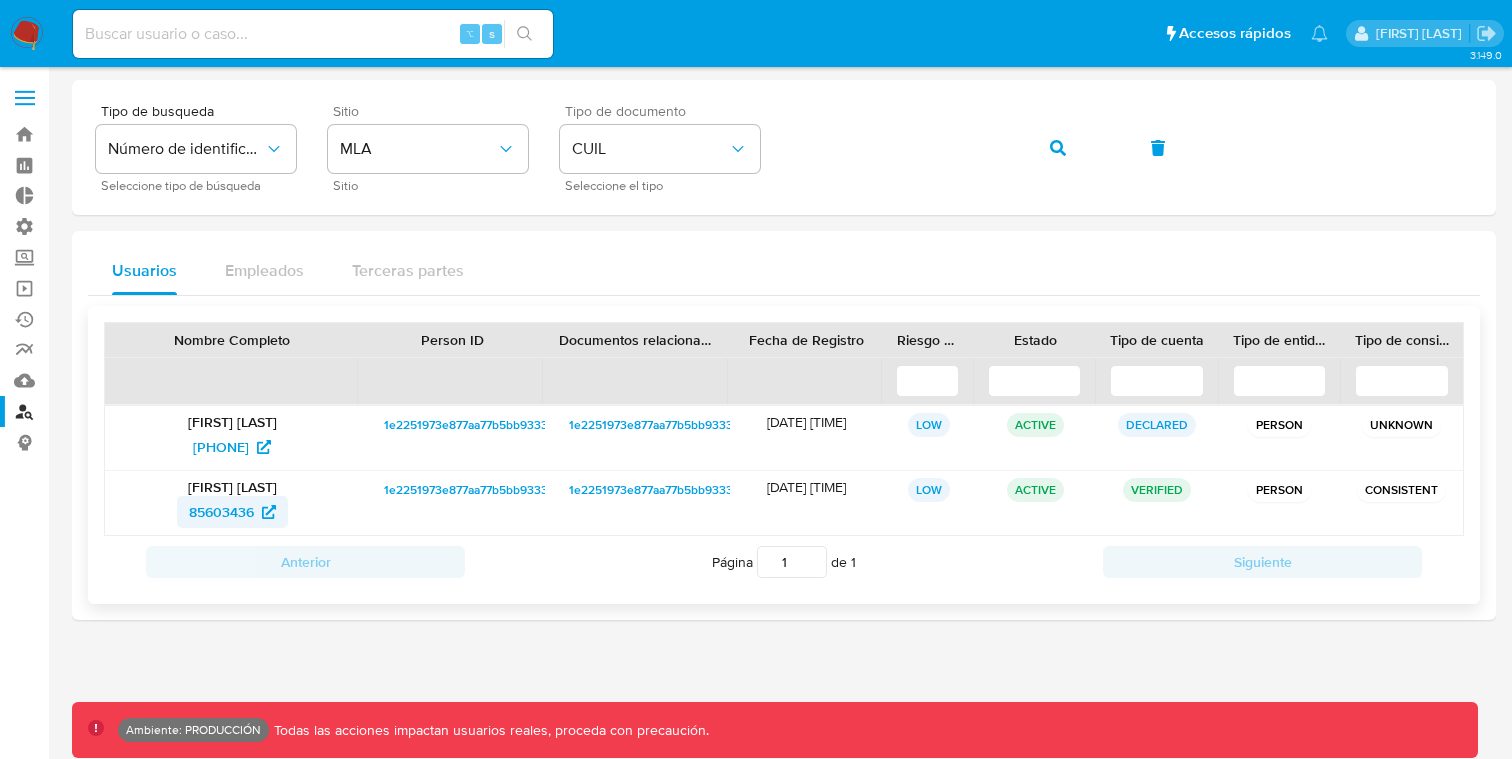 click on "85603436" at bounding box center (221, 512) 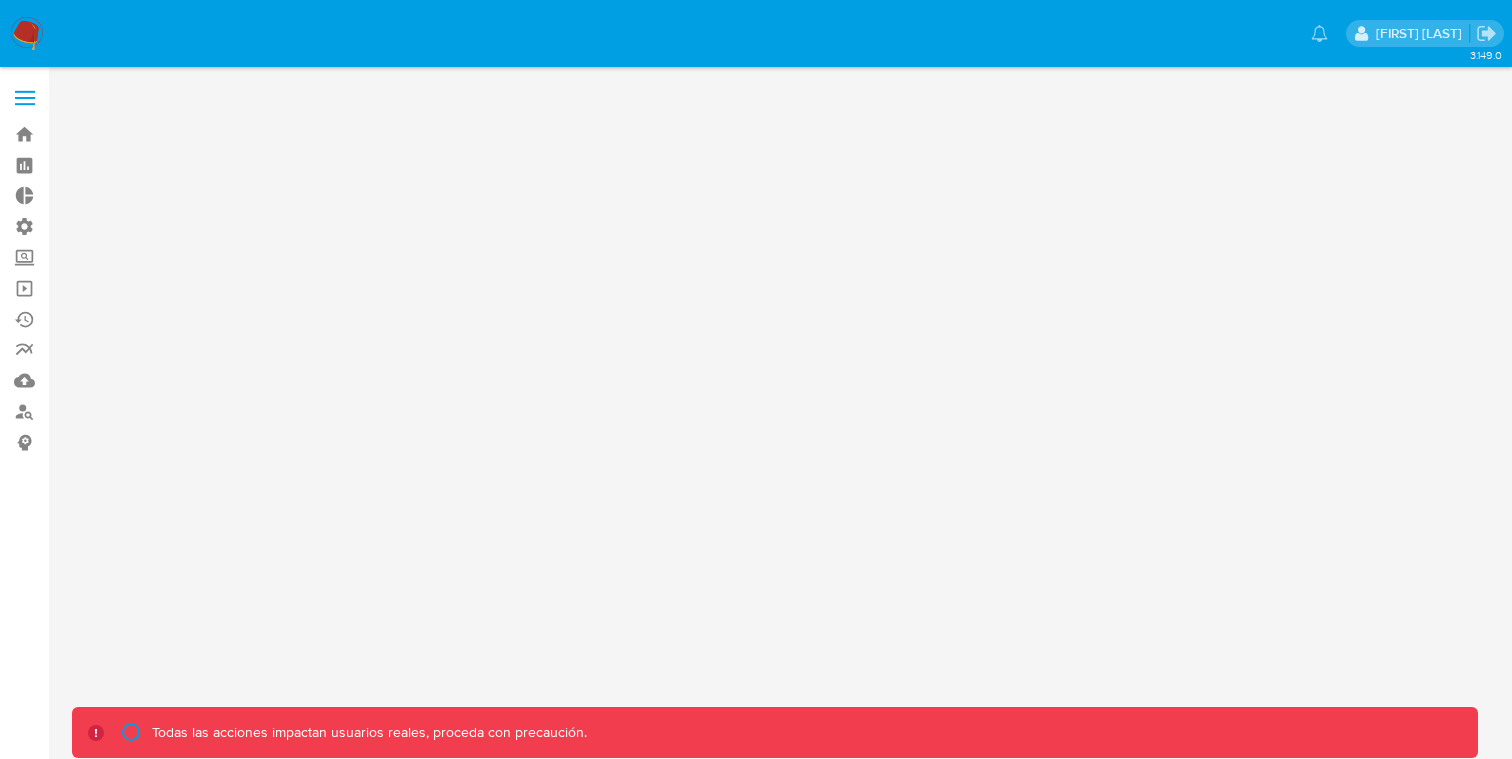 scroll, scrollTop: 0, scrollLeft: 0, axis: both 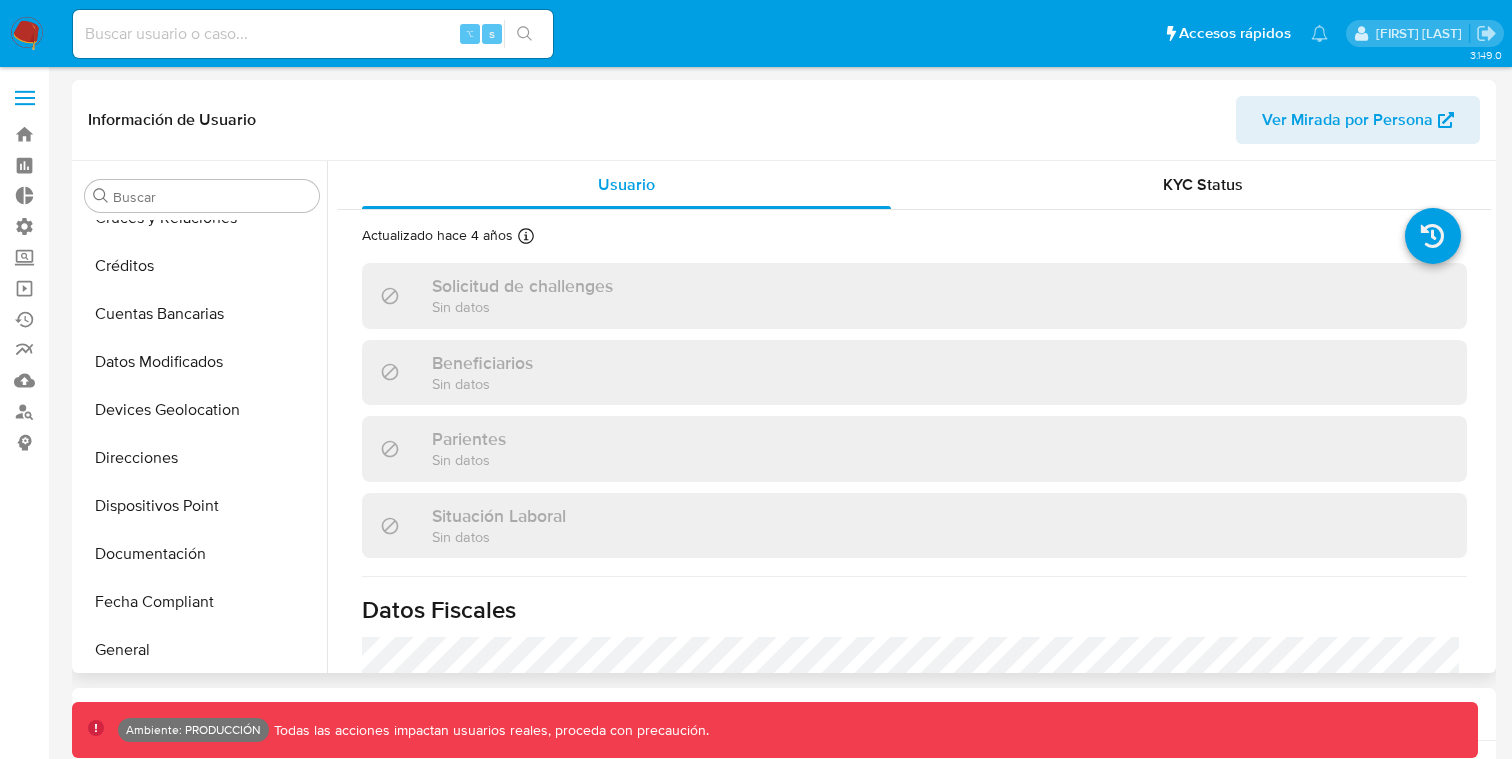 click on "Direcciones" at bounding box center [202, 458] 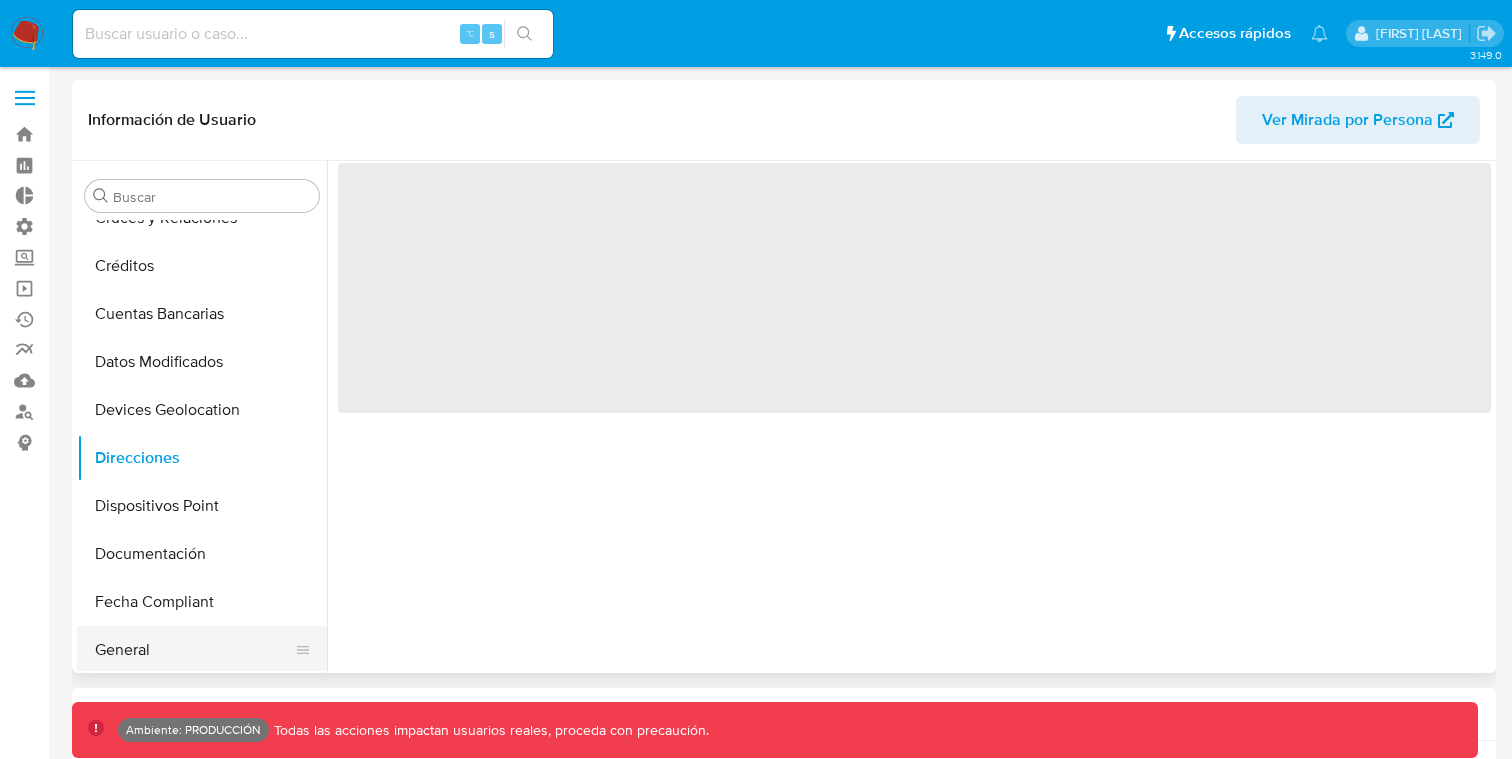 select on "10" 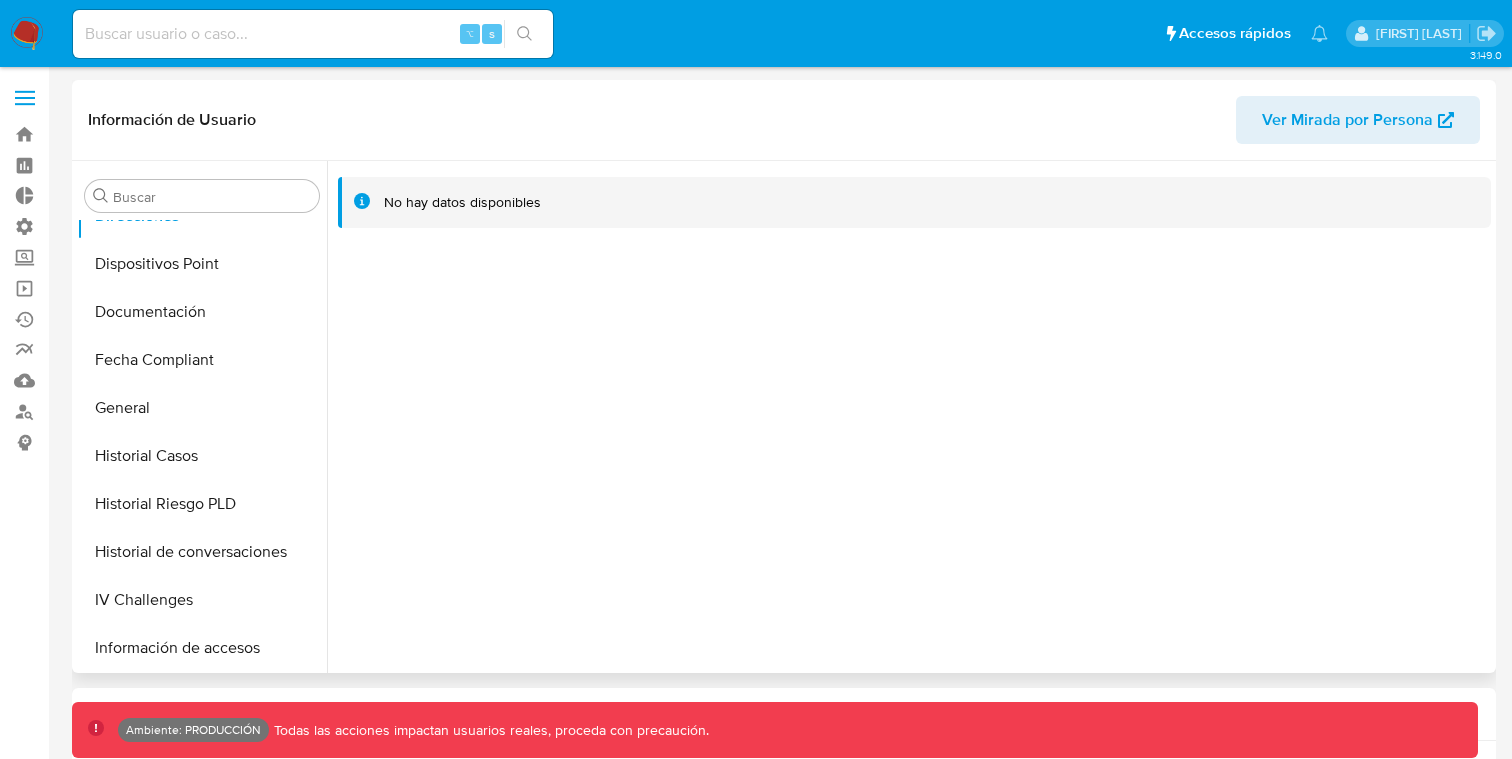 scroll, scrollTop: 416, scrollLeft: 0, axis: vertical 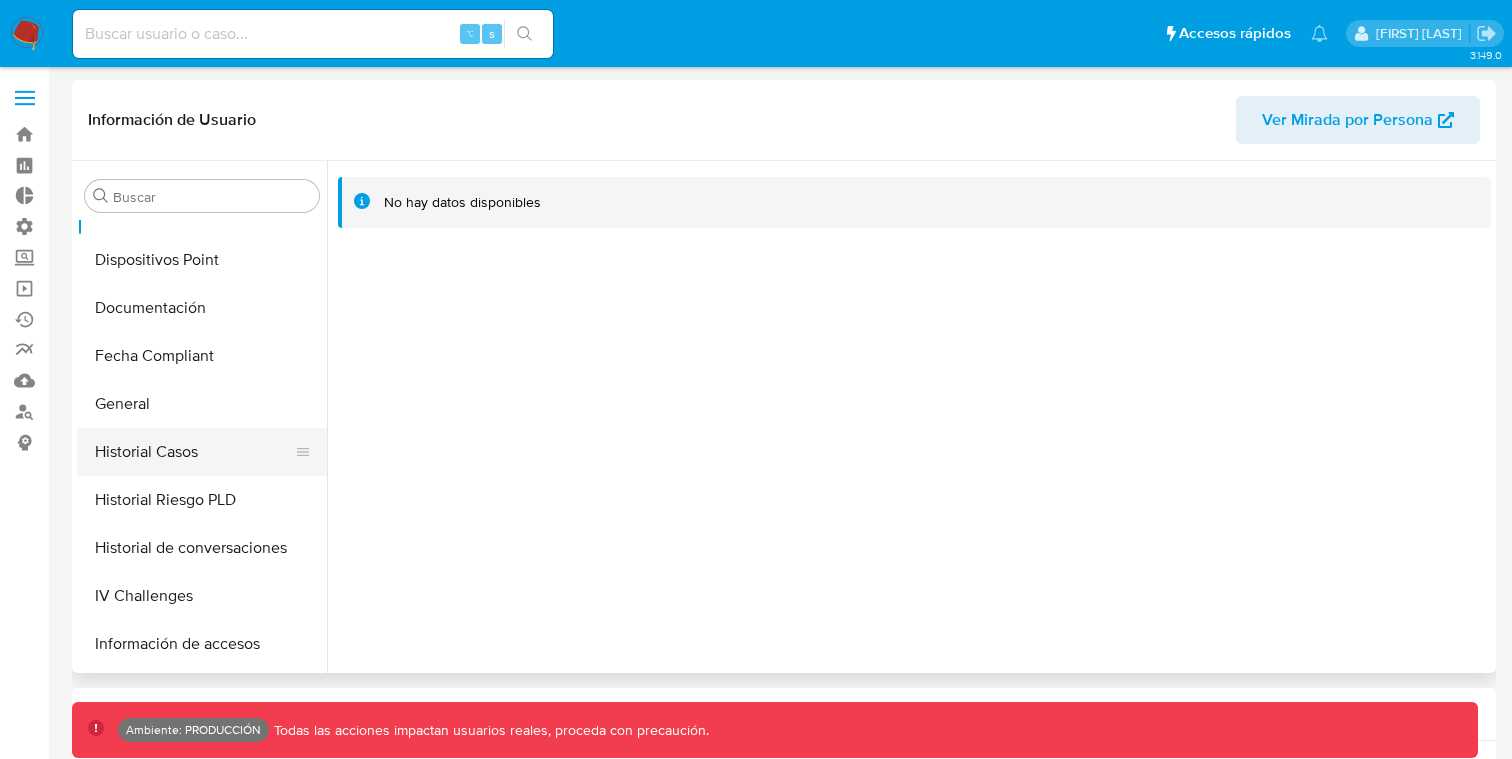 click on "Historial Casos" at bounding box center [194, 452] 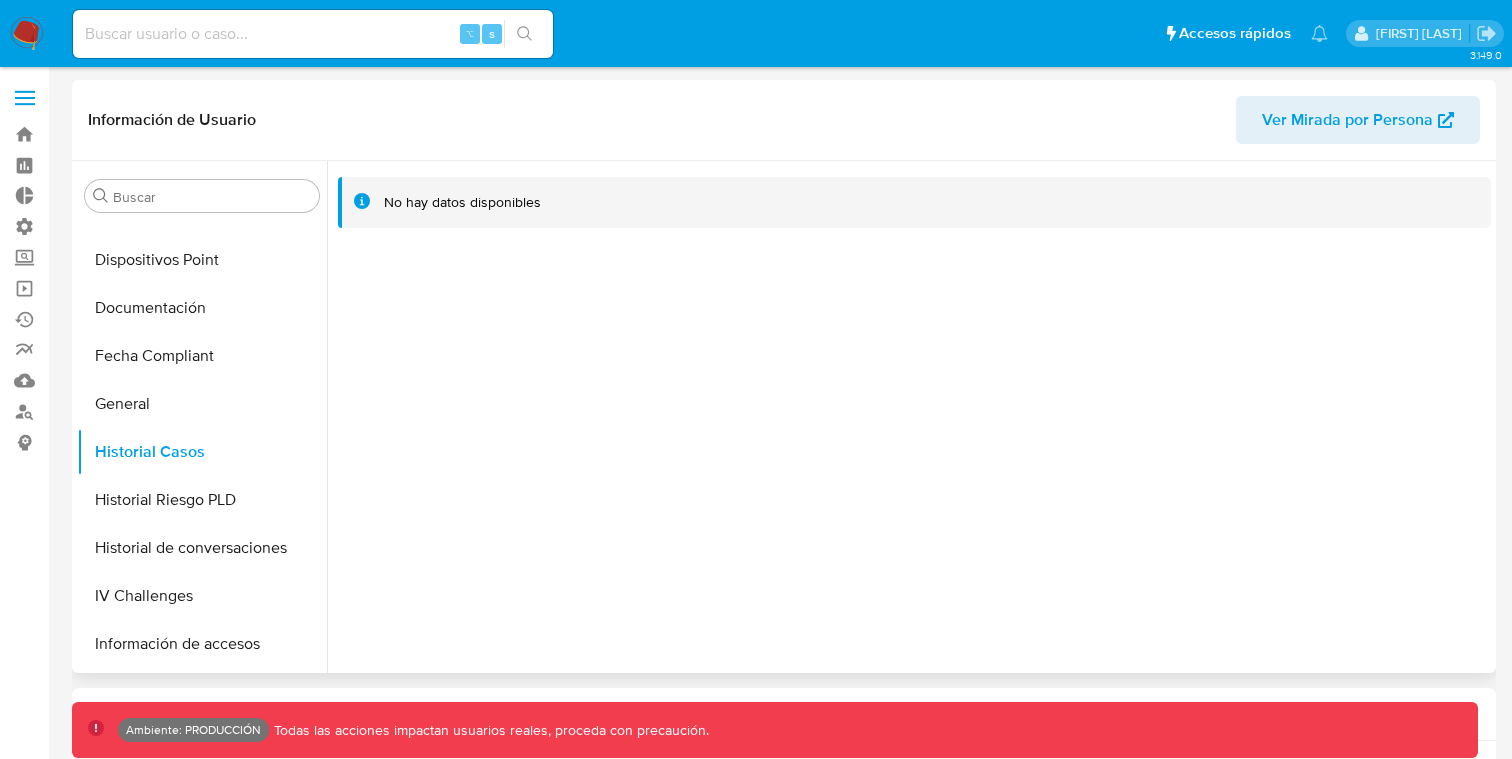 type 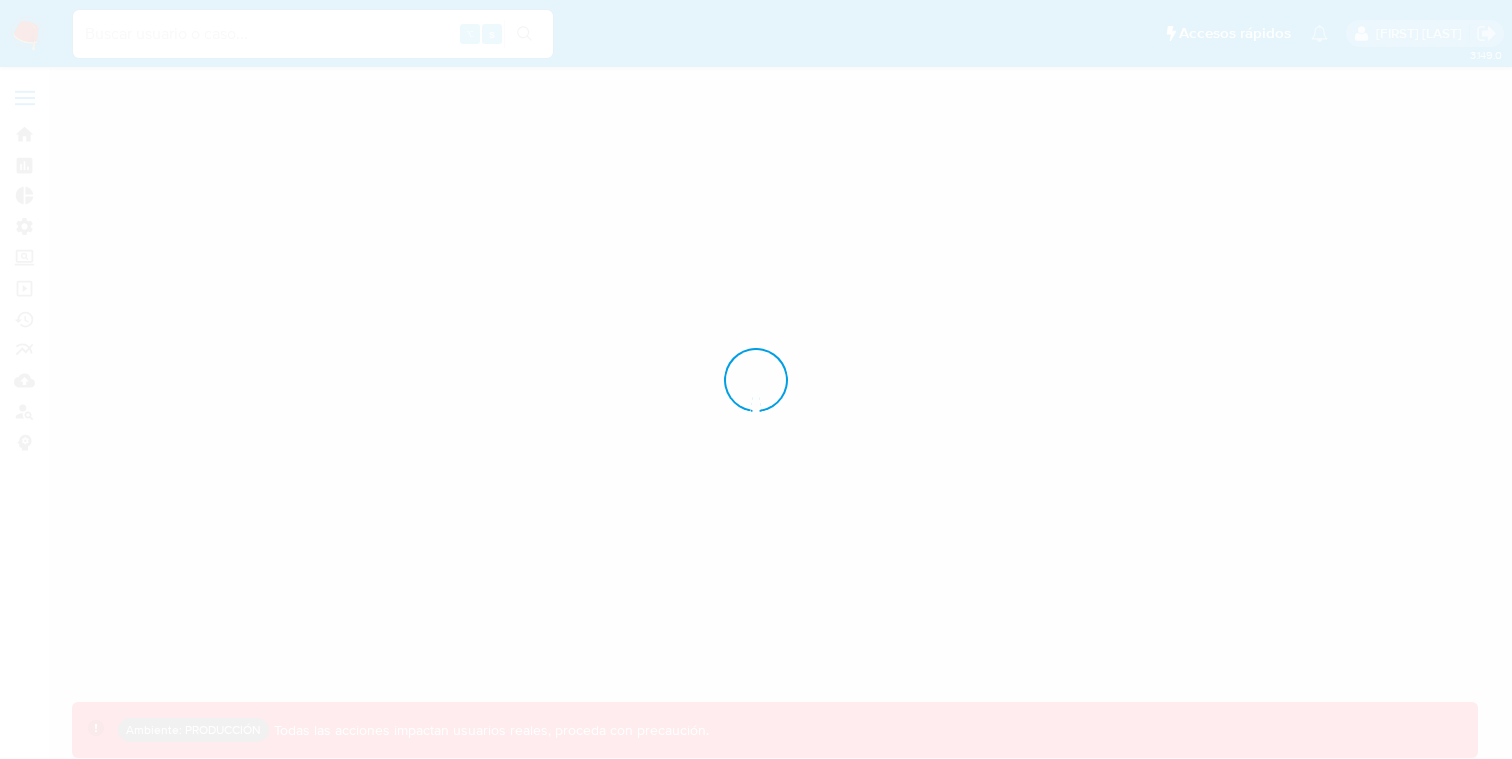 scroll, scrollTop: 0, scrollLeft: 0, axis: both 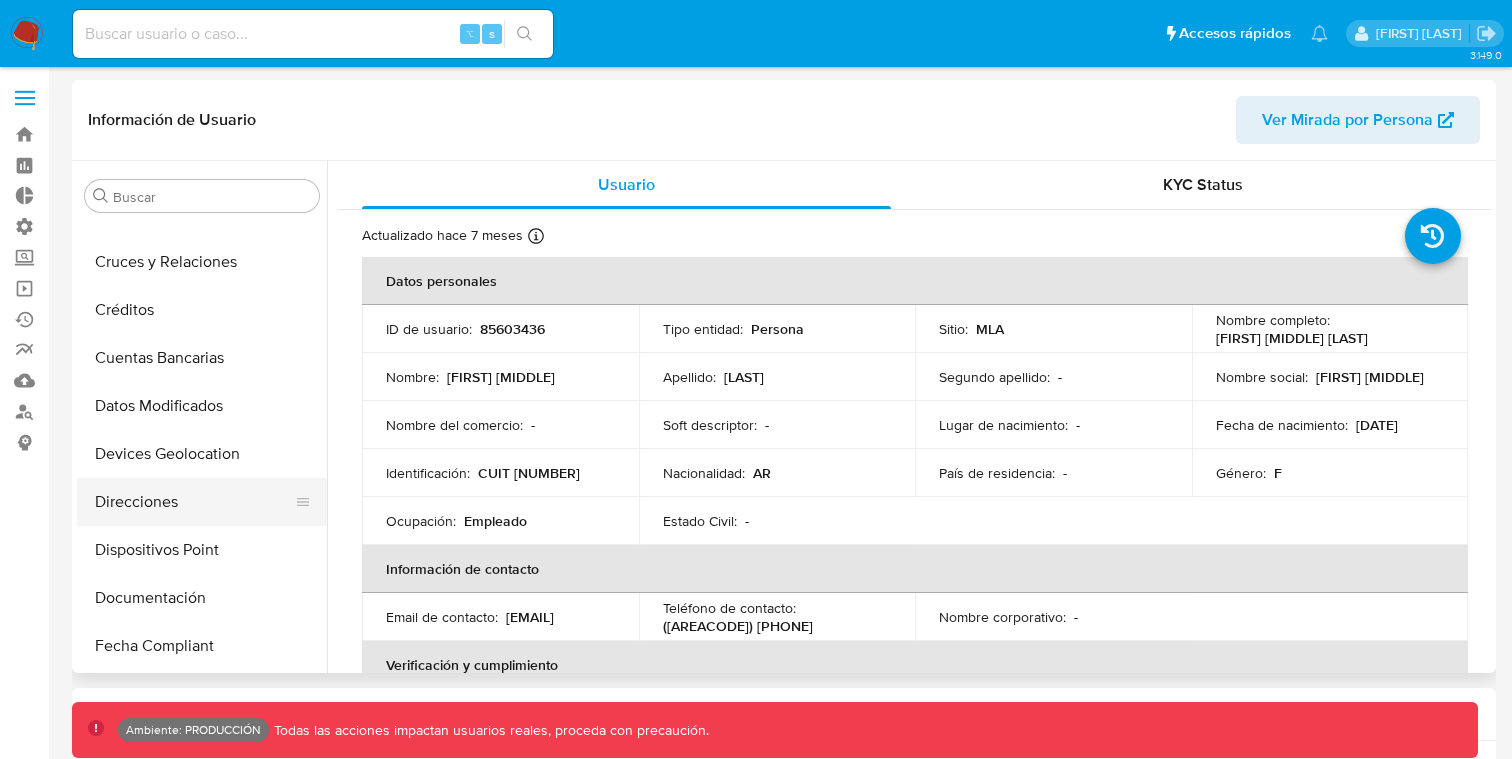 select on "10" 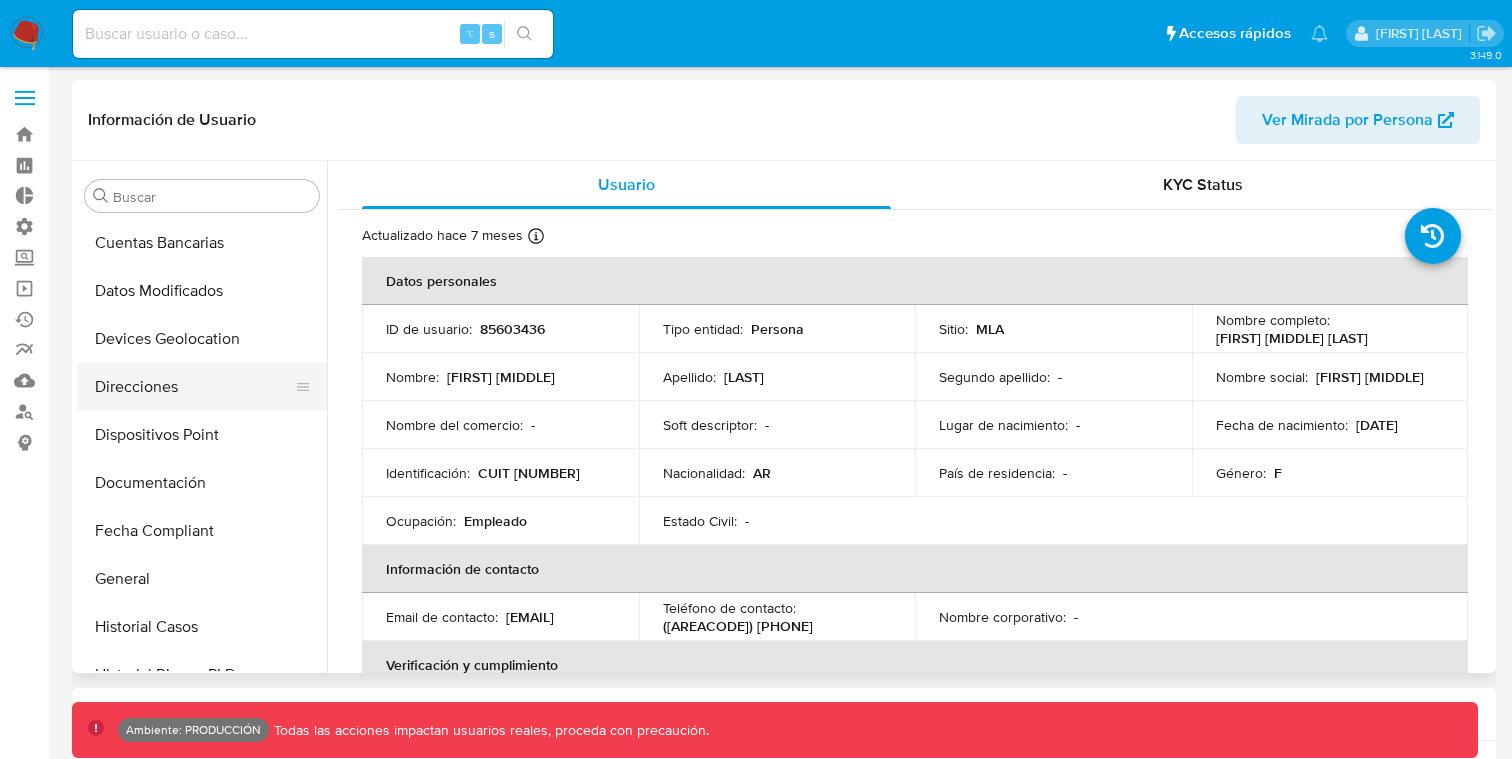scroll, scrollTop: 251, scrollLeft: 0, axis: vertical 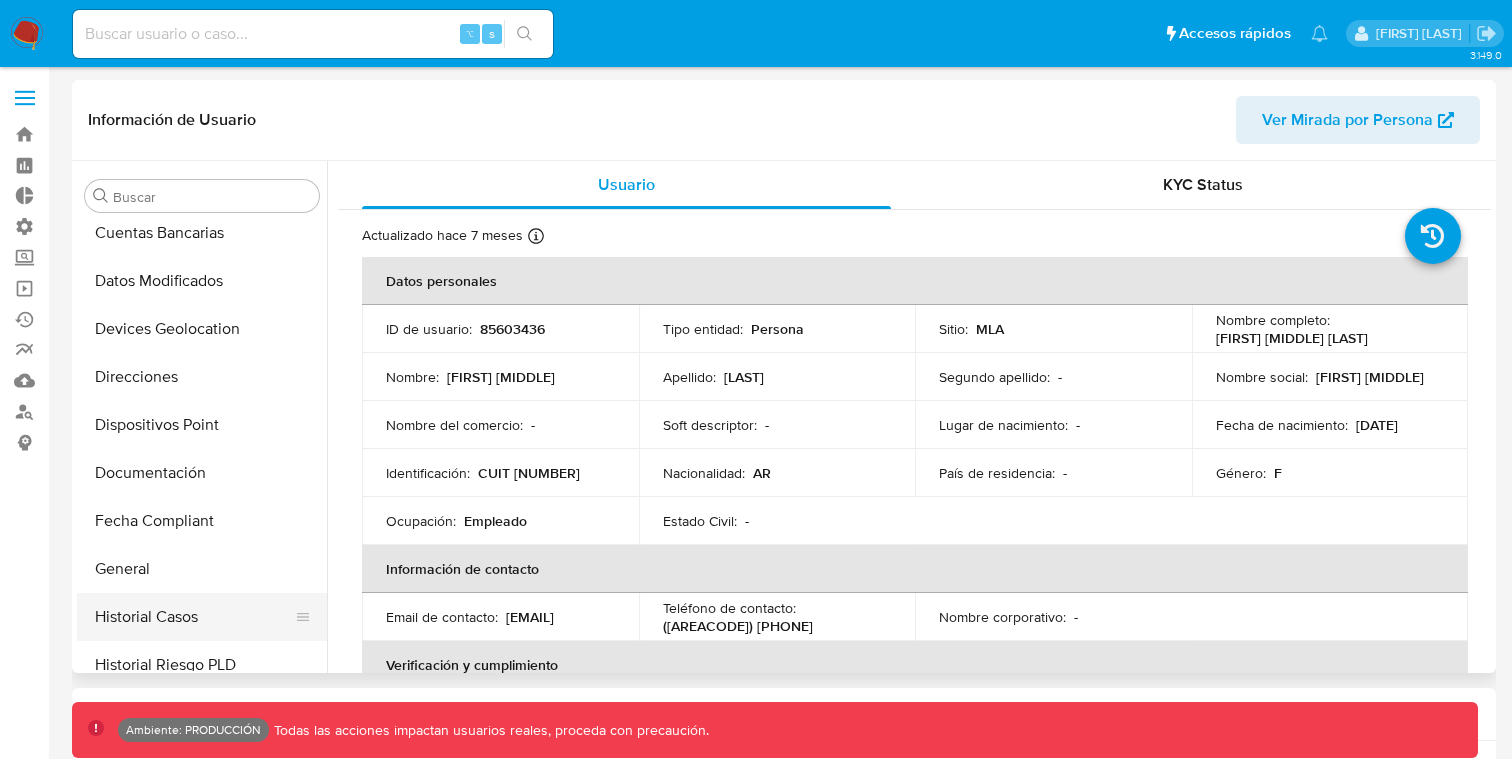 click on "Historial Casos" at bounding box center [194, 617] 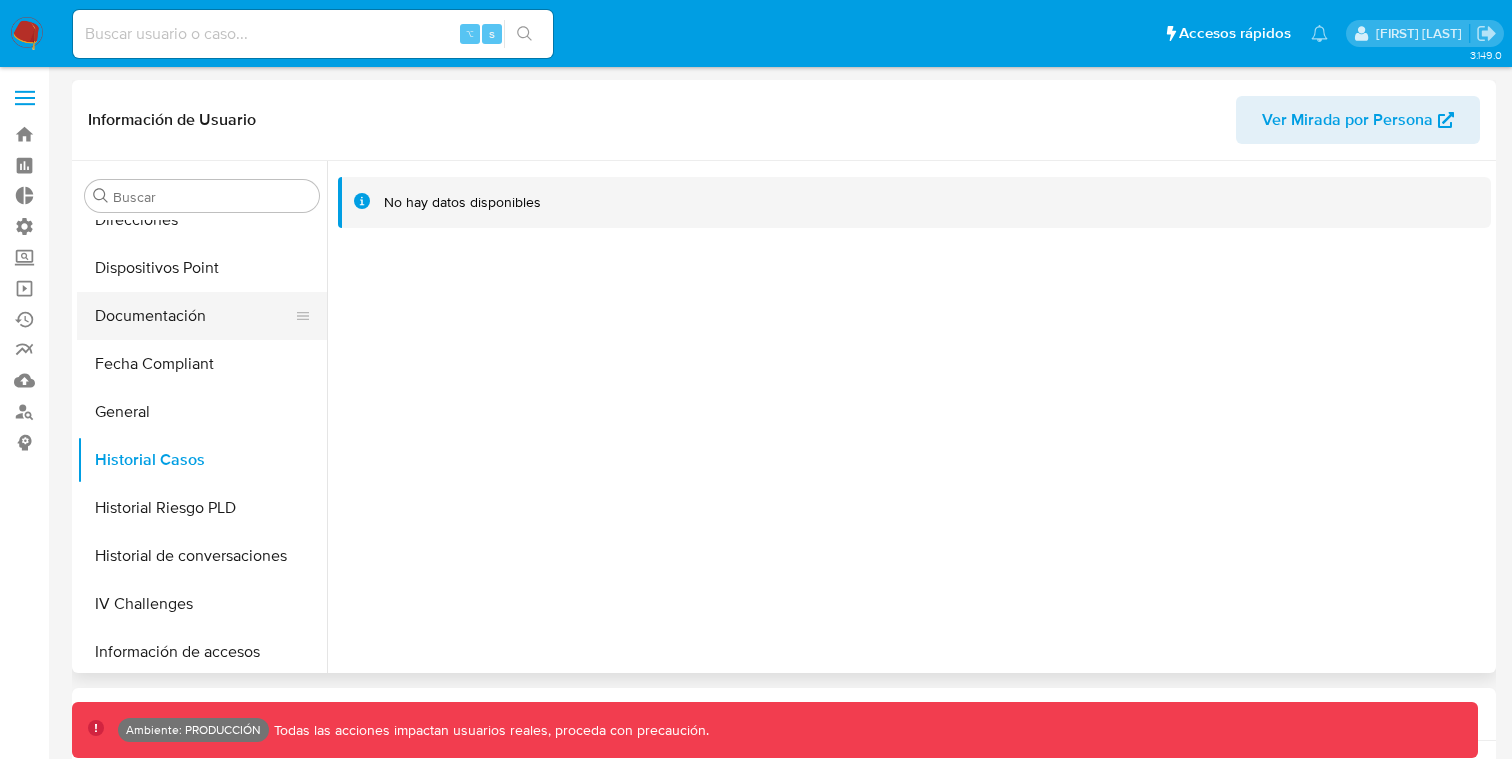 scroll, scrollTop: 411, scrollLeft: 0, axis: vertical 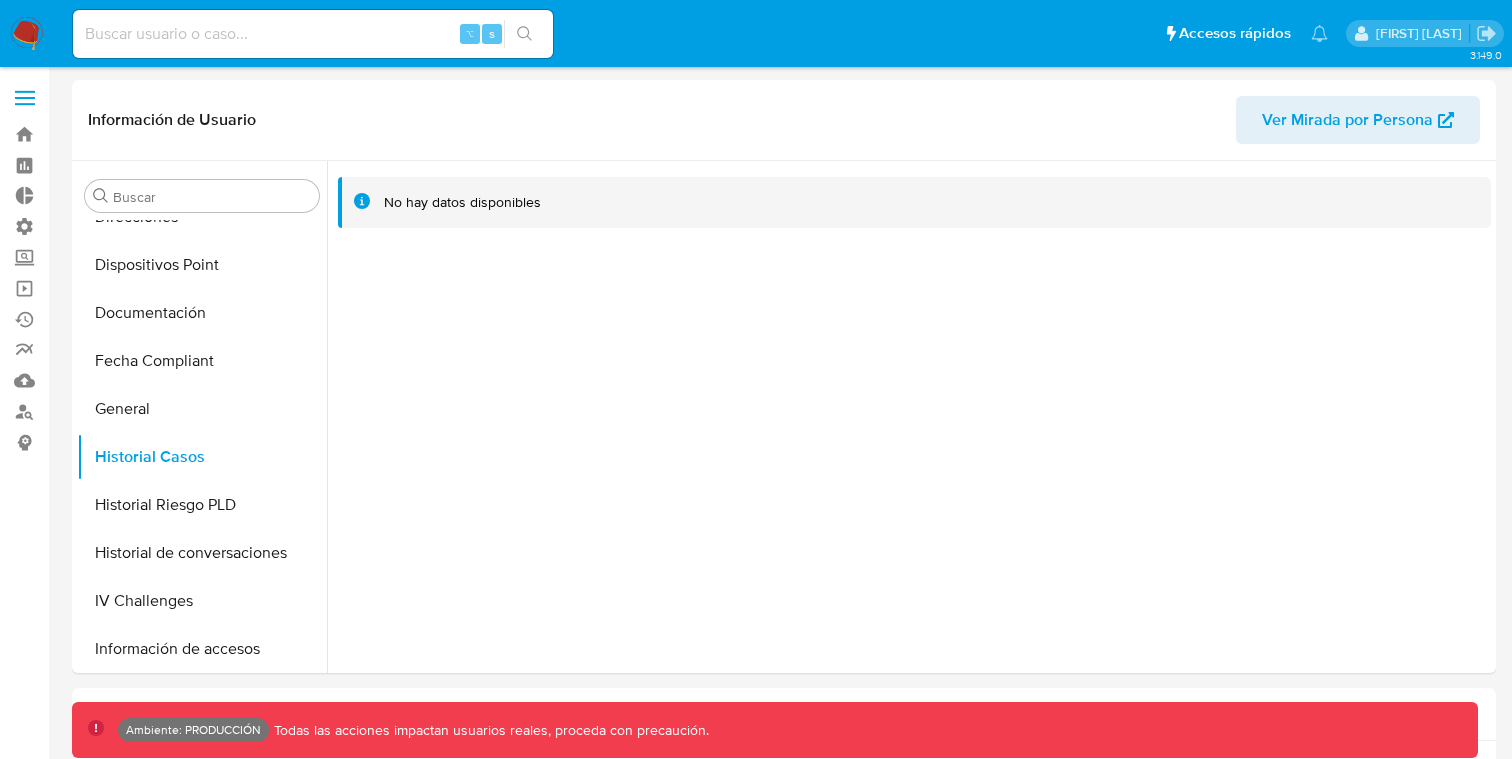 click at bounding box center [27, 34] 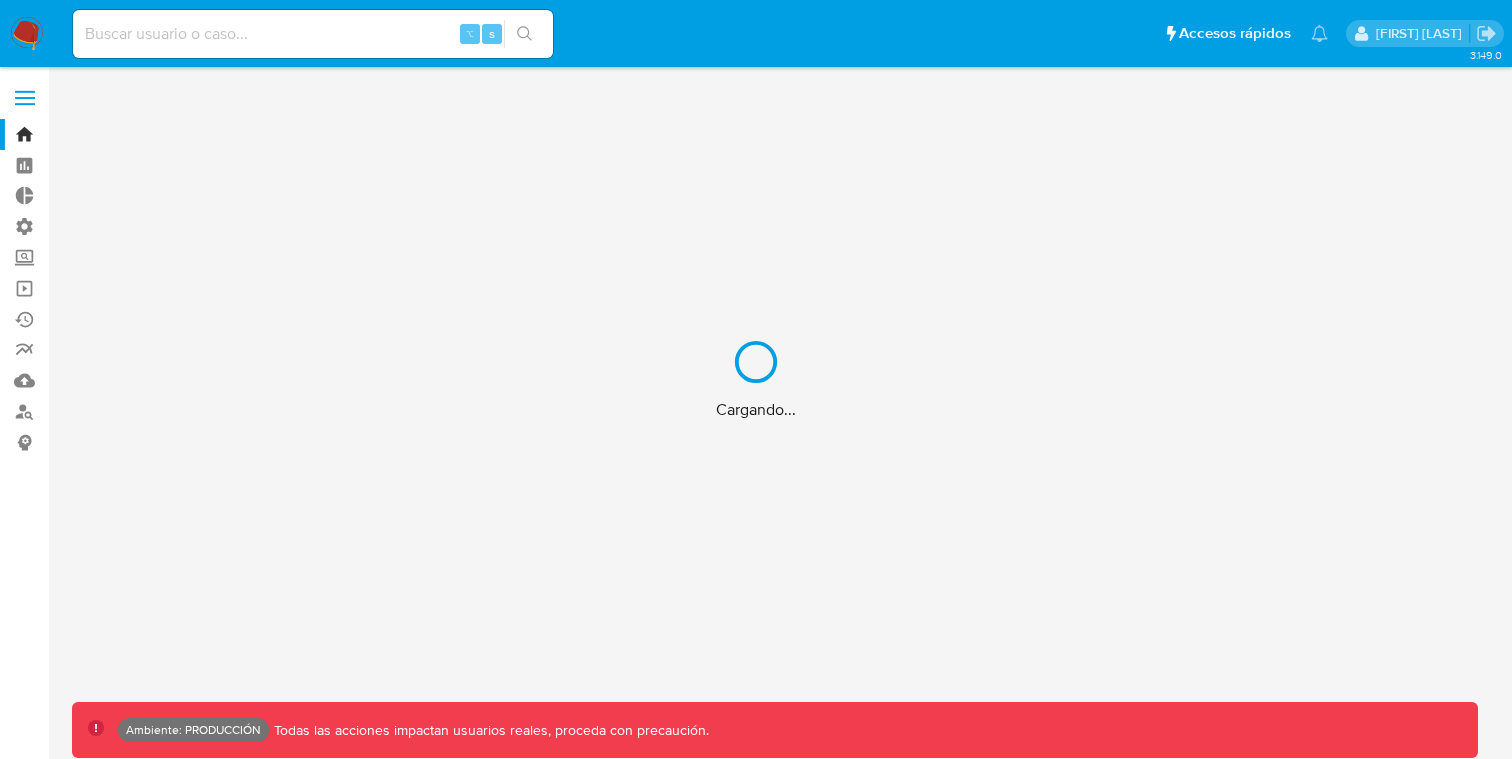 scroll, scrollTop: 0, scrollLeft: 0, axis: both 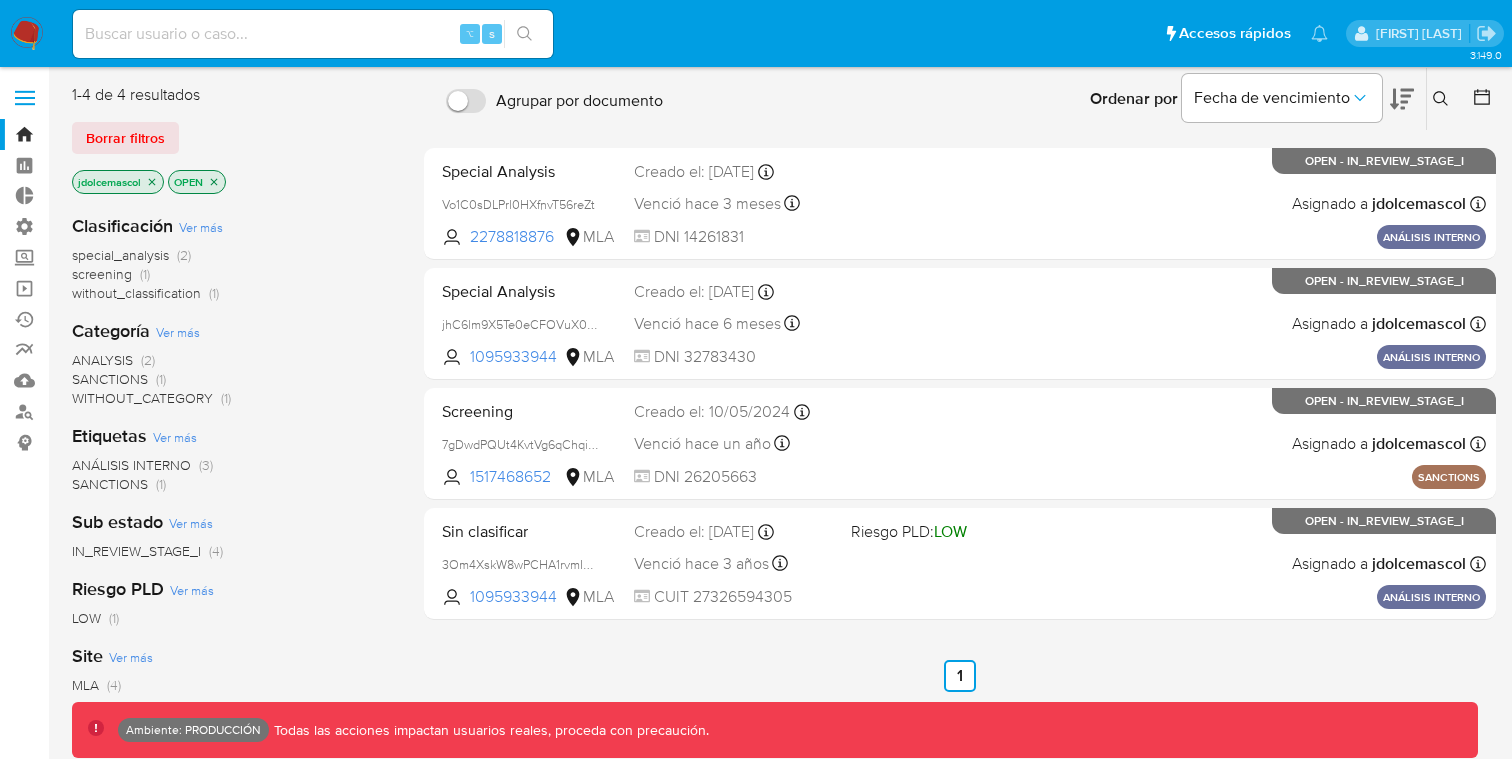 click at bounding box center [313, 34] 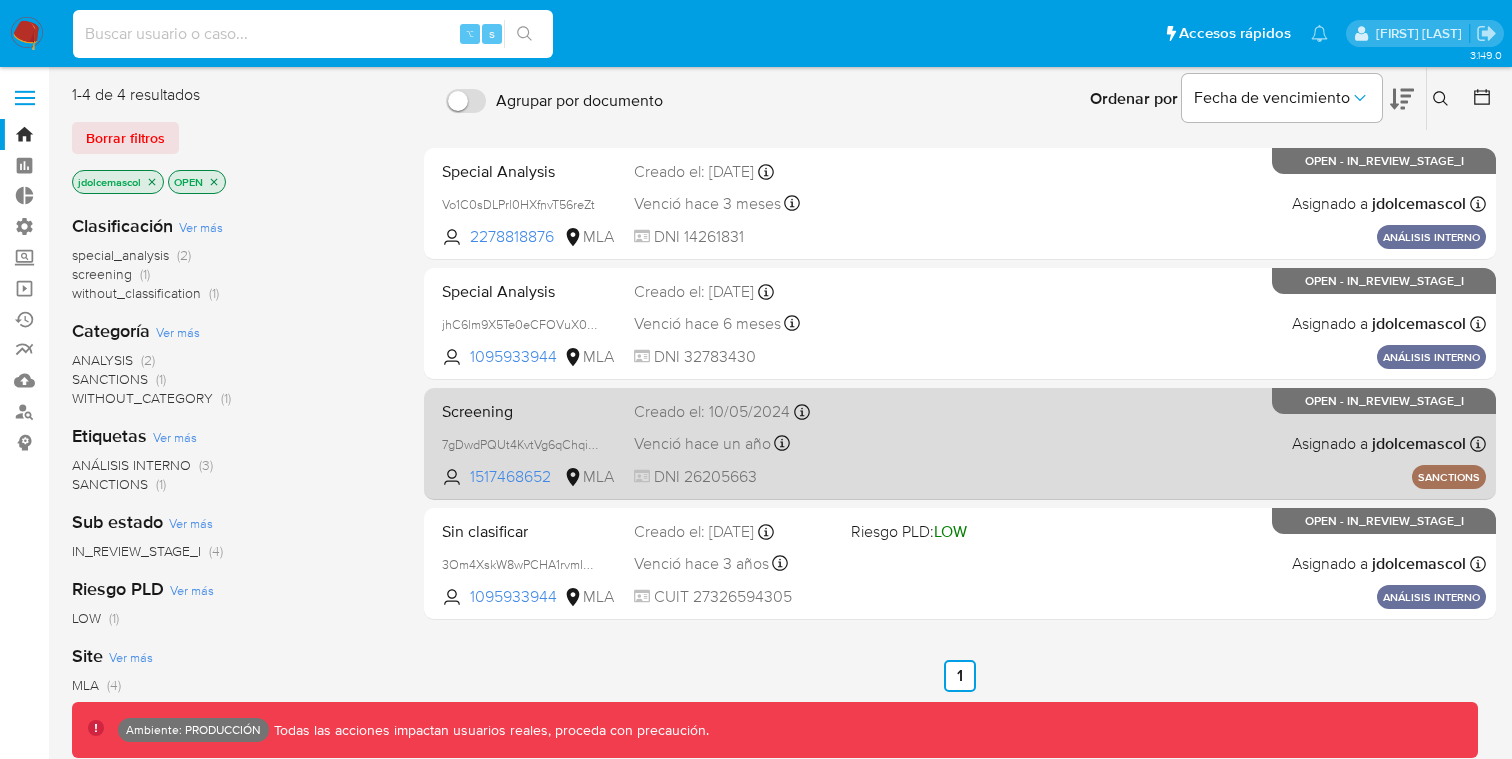 click on "Screening 7gDwdPQUt4KvtVg6qChqiWKa 1517468652 MLA Creado el: 10/05/2024   Creado el: 10/05/2024 18:53:03 Venció hace un año   Vence el 08/08/2024 18:53:04 DNI   26205663 Asignado a   jdolcemascol   Asignado el: 17/01/2025 16:23:16 SANCTIONS OPEN - IN_REVIEW_STAGE_I" at bounding box center (960, 443) 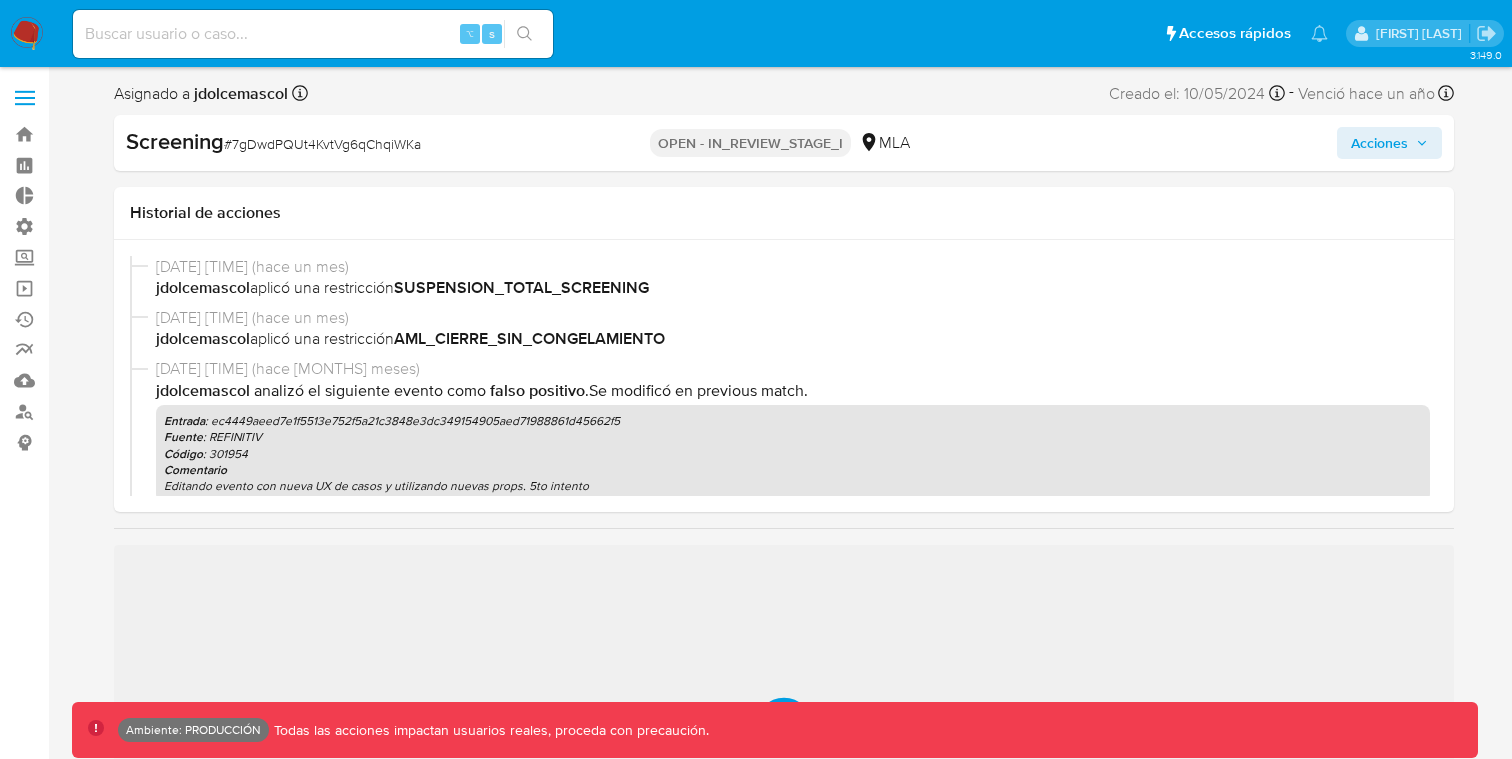 select on "10" 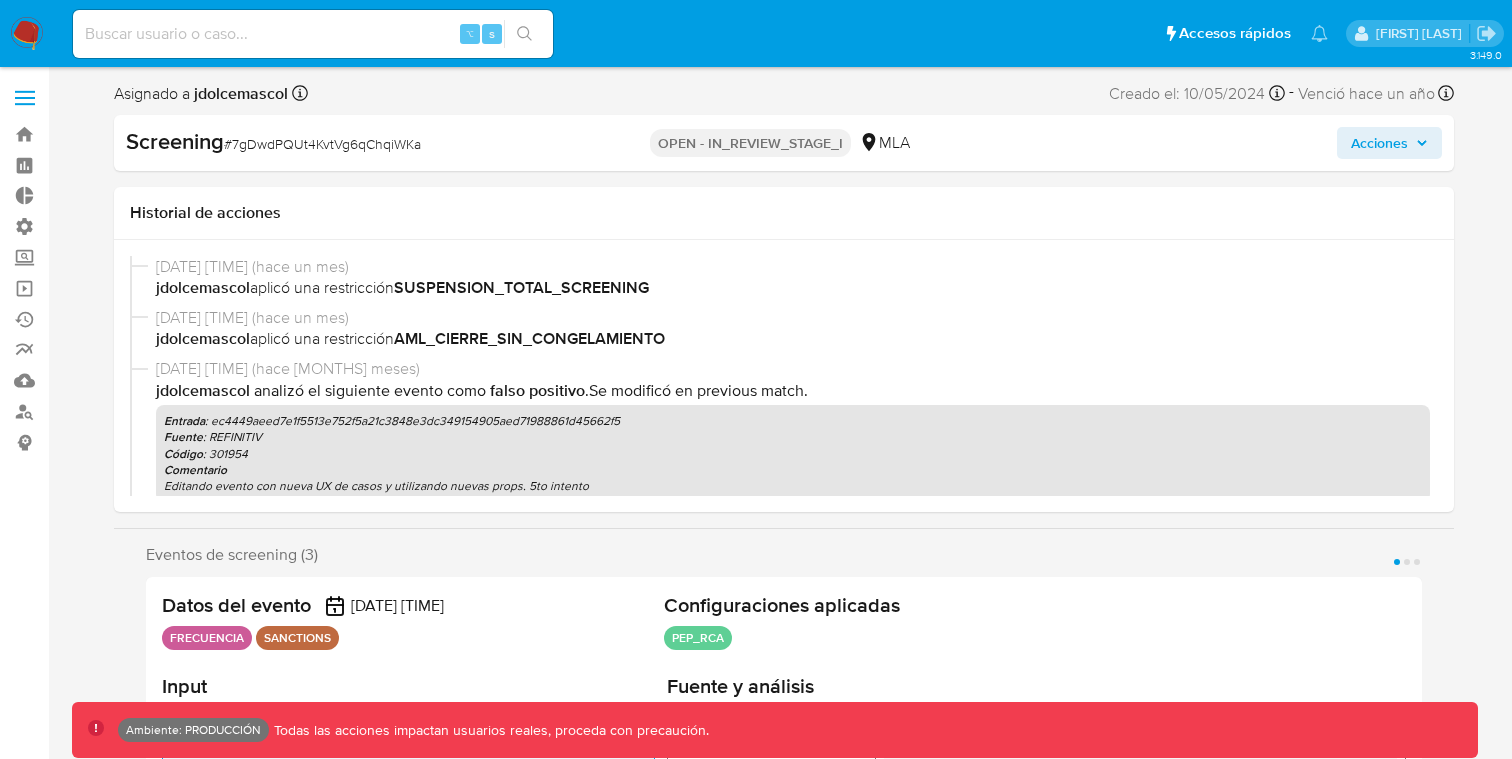 scroll, scrollTop: 0, scrollLeft: 0, axis: both 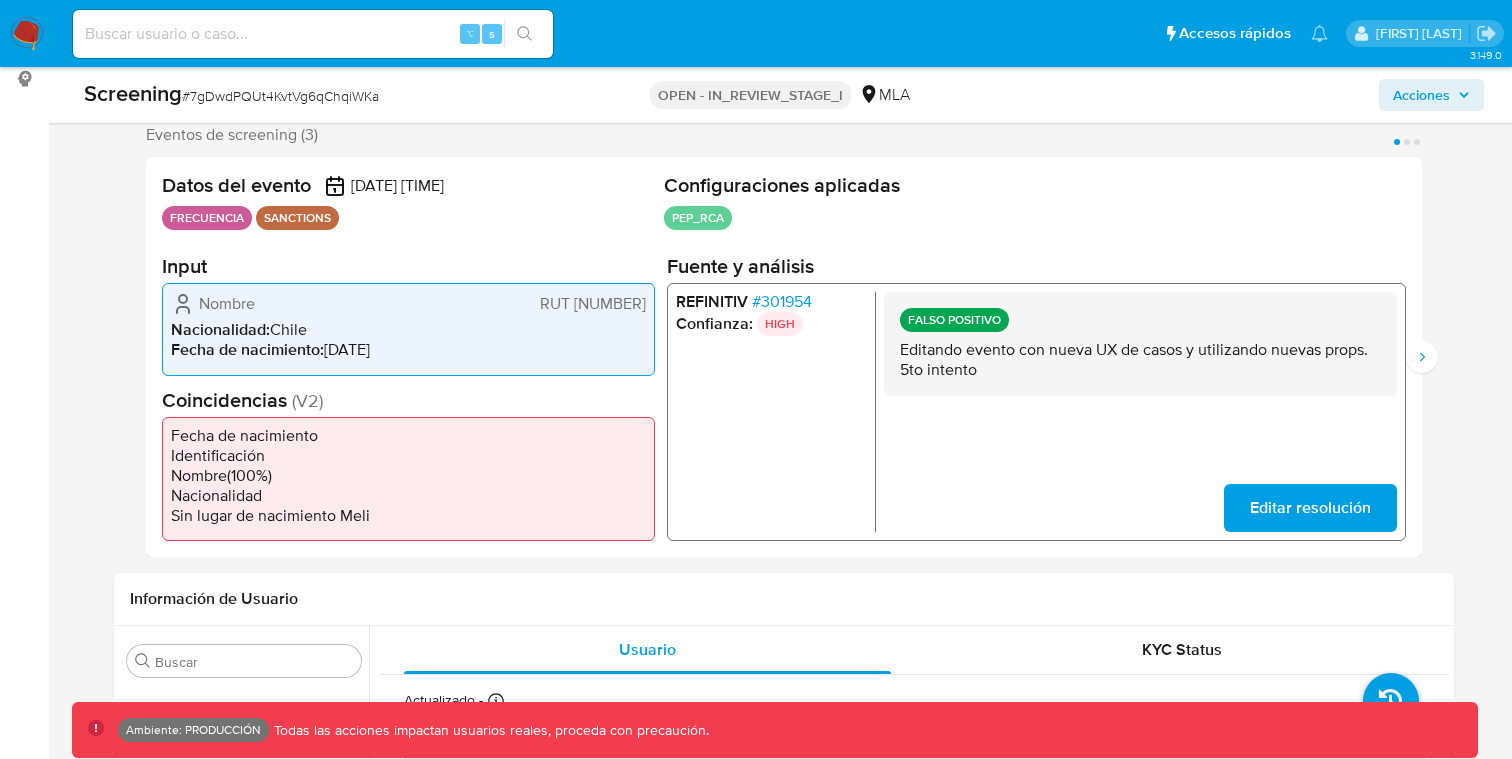 click at bounding box center [27, 34] 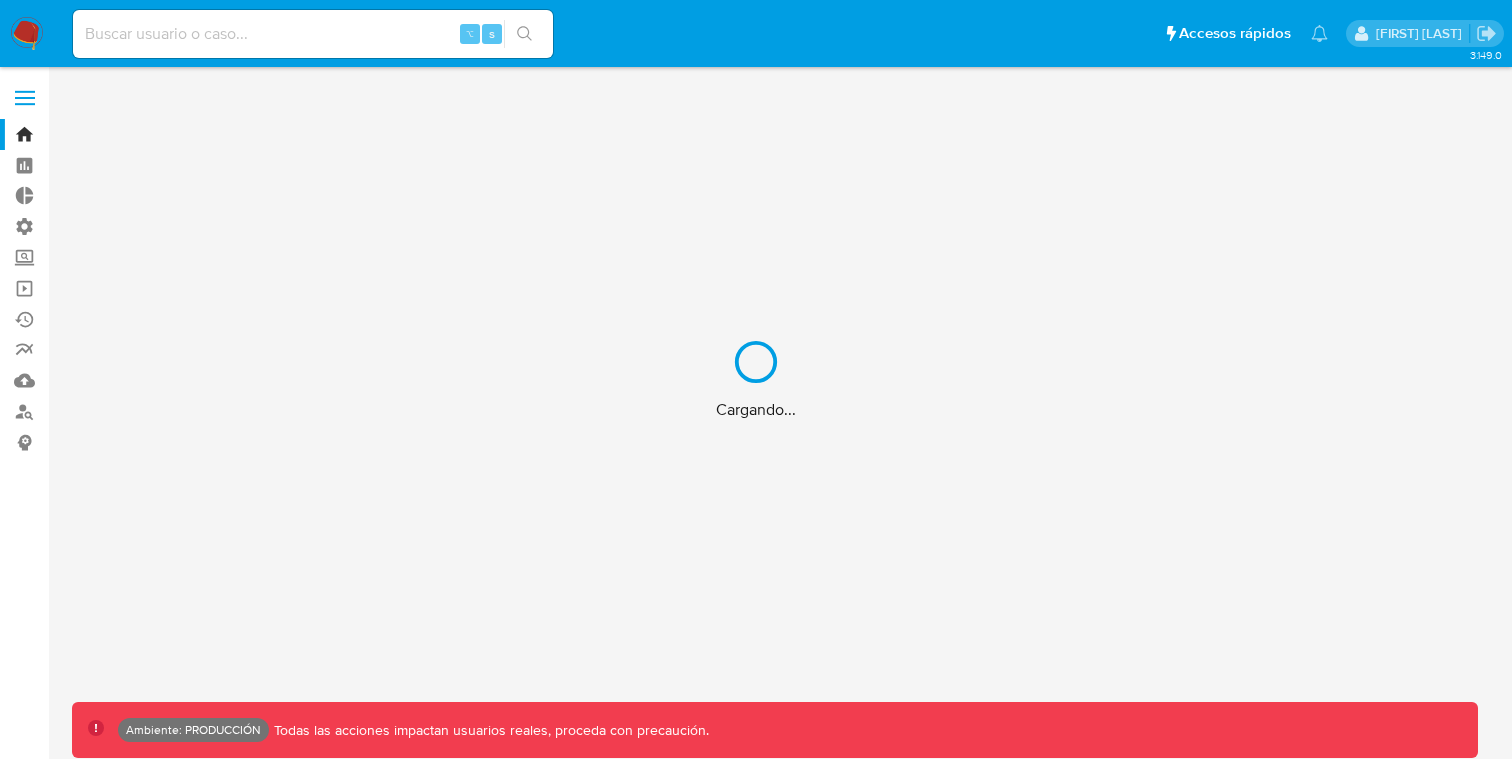 scroll, scrollTop: 0, scrollLeft: 0, axis: both 